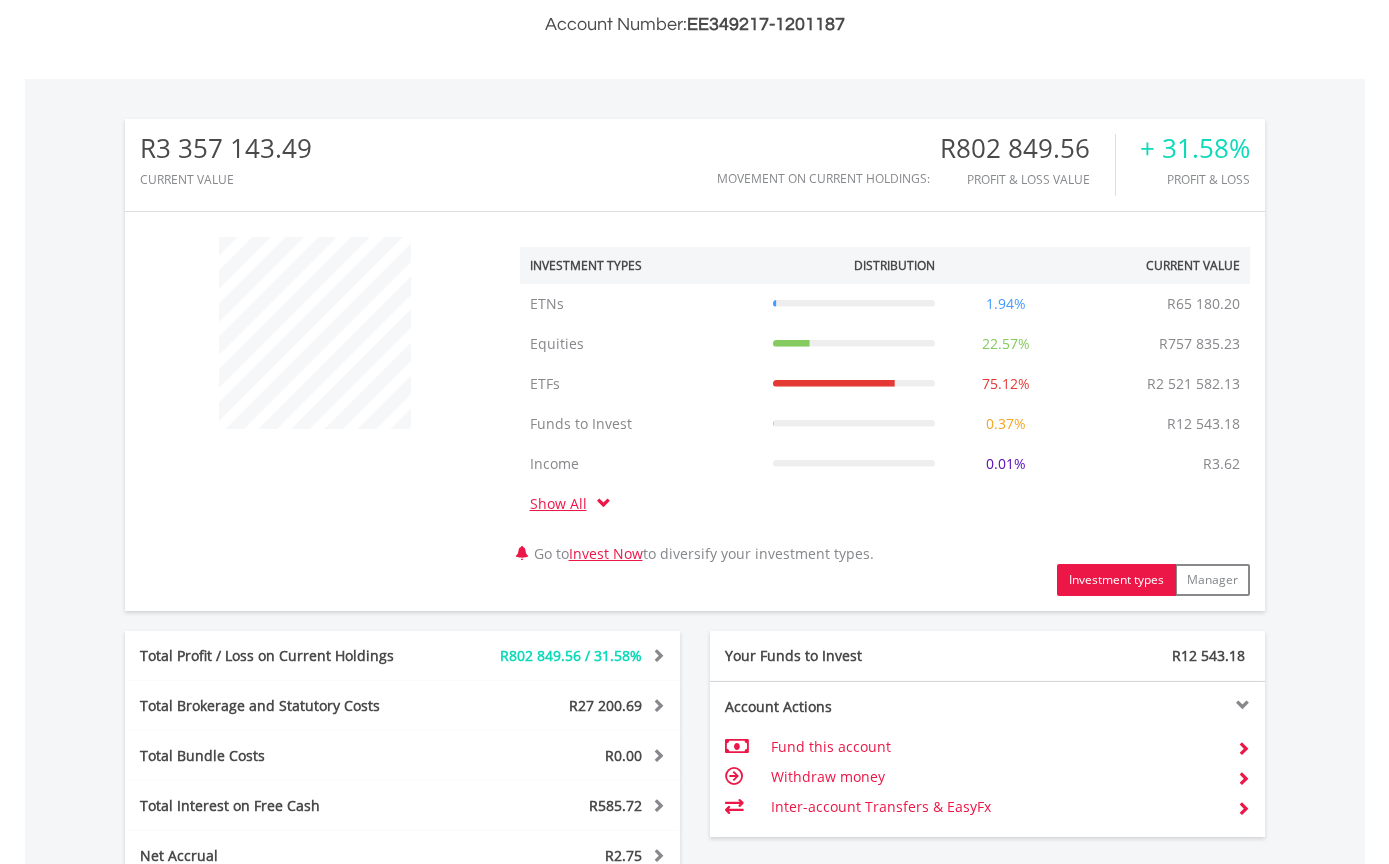 scroll, scrollTop: 555, scrollLeft: 0, axis: vertical 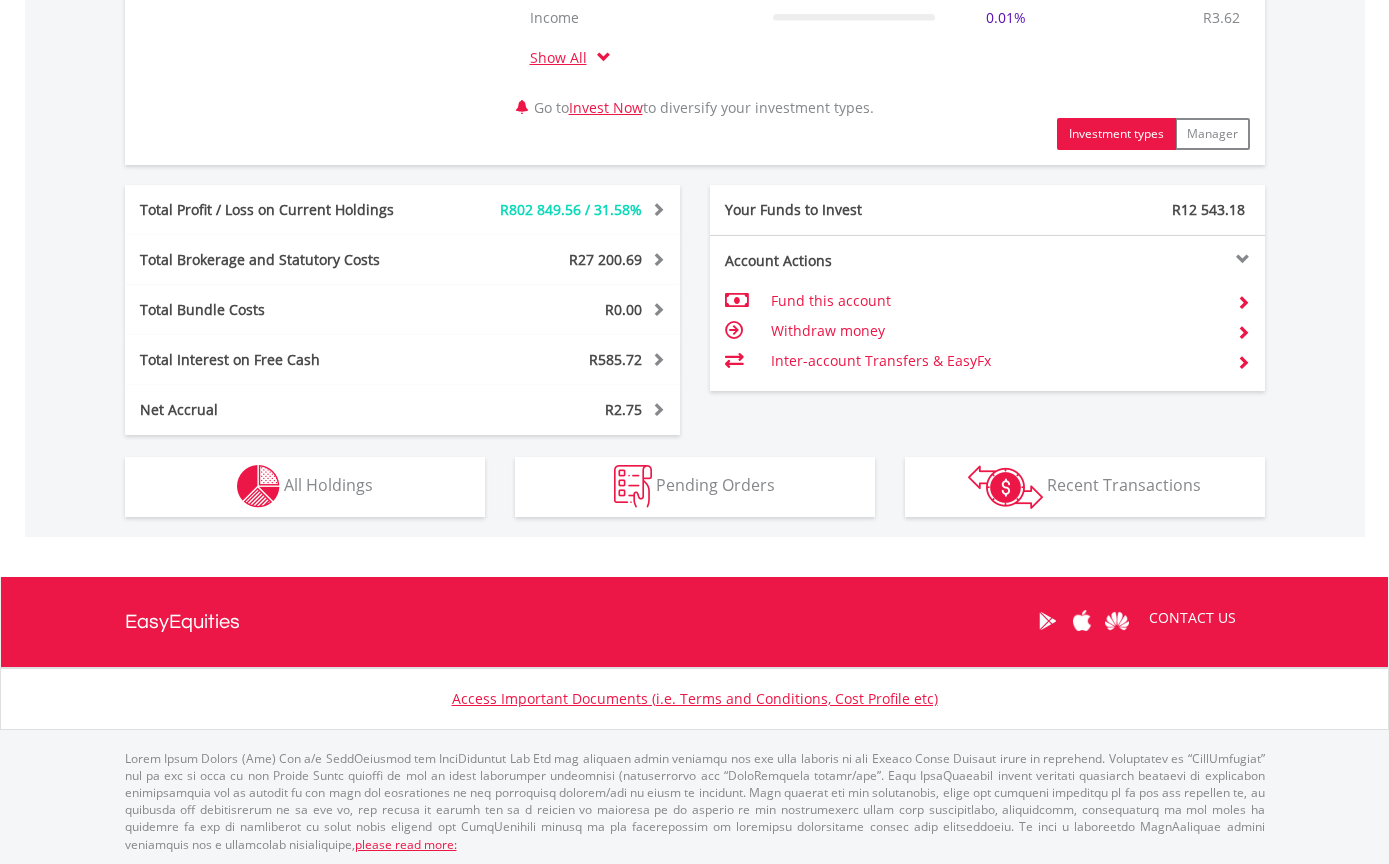 click on "All Holdings" at bounding box center [328, 485] 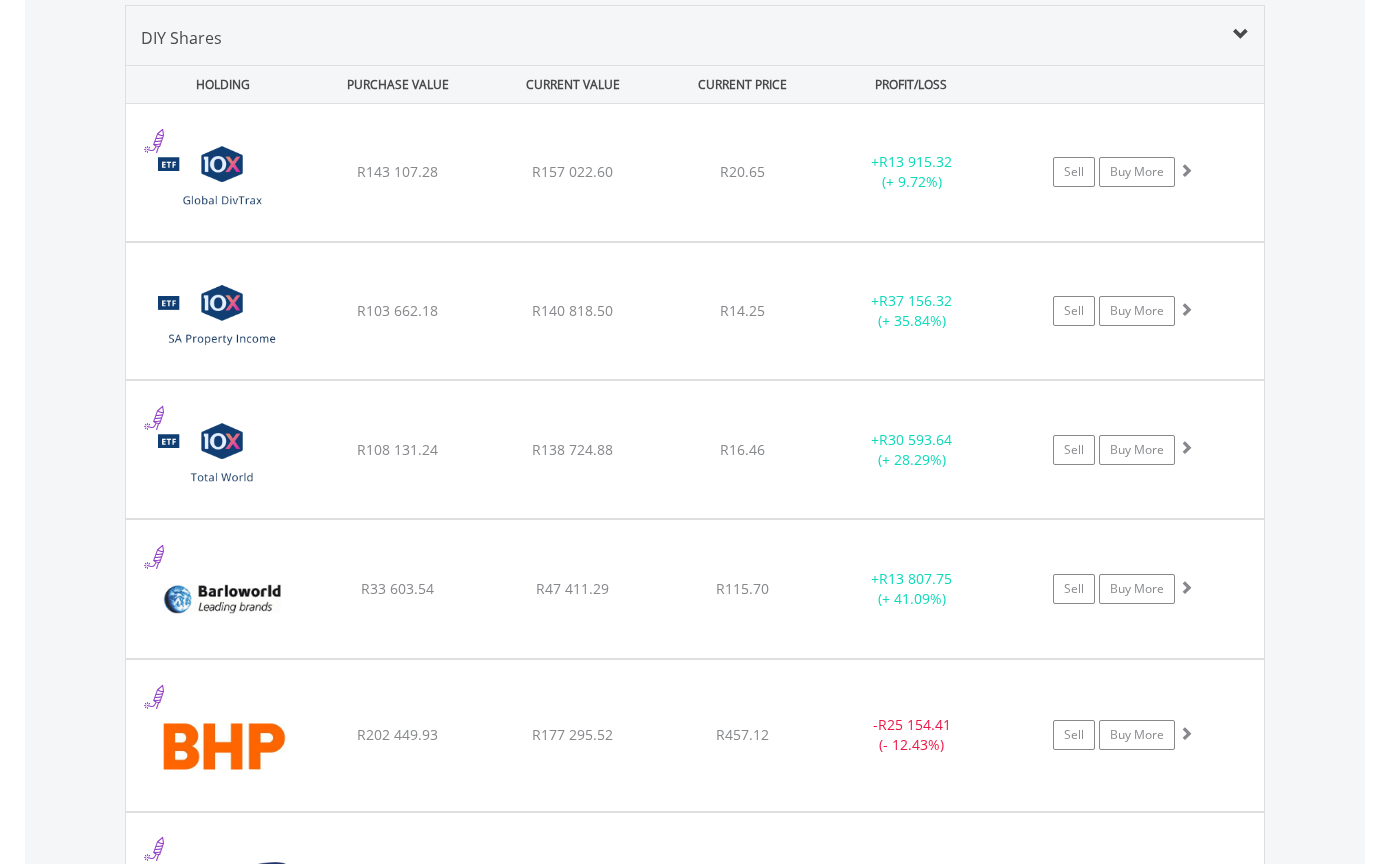 scroll, scrollTop: 1562, scrollLeft: 0, axis: vertical 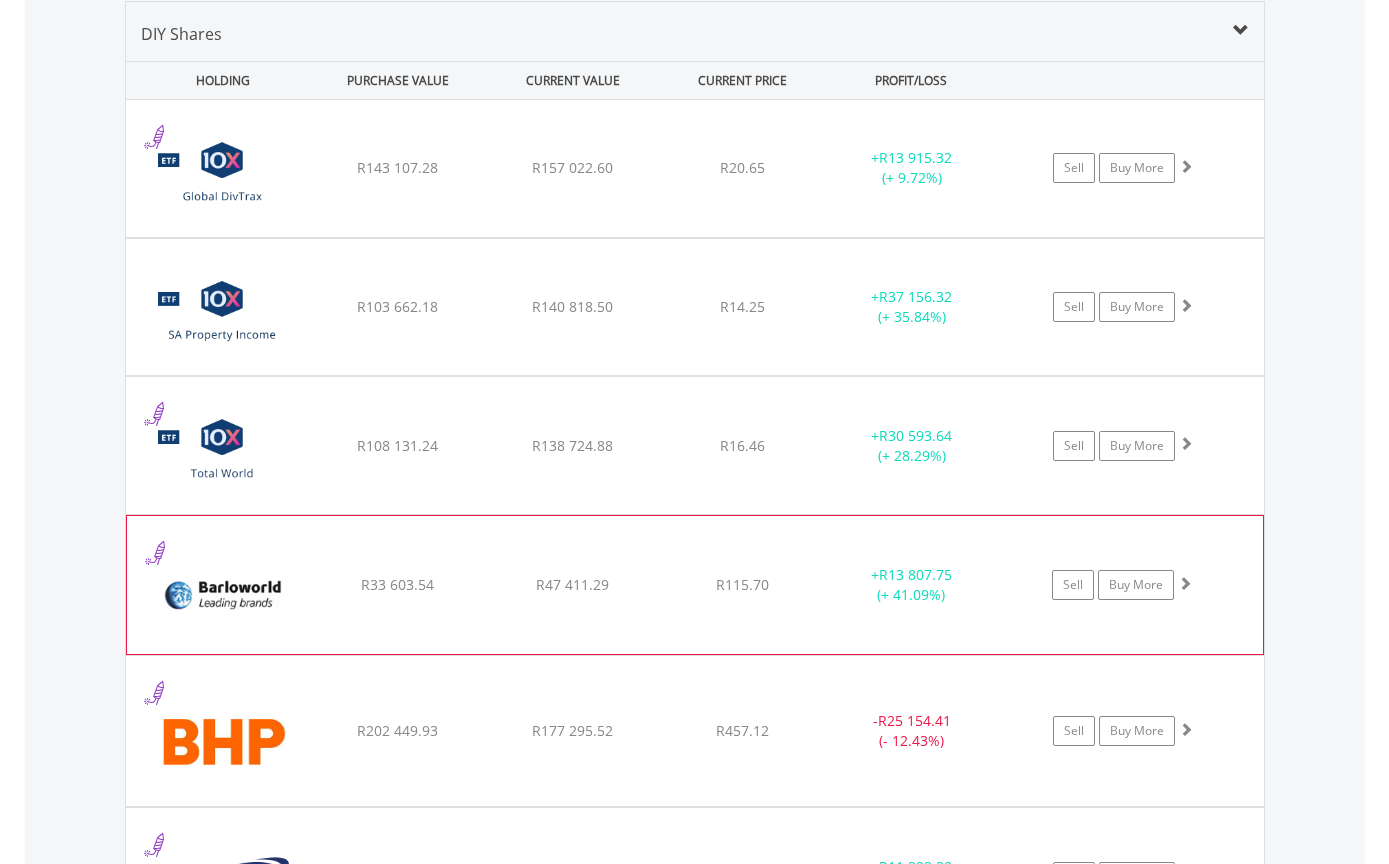 click on "﻿
Barloworld Limited
R33 603.54
R47 411.29
R115.70
+  R13 807.75 (+ 41.09%)
Sell
Buy More" at bounding box center [695, 168] 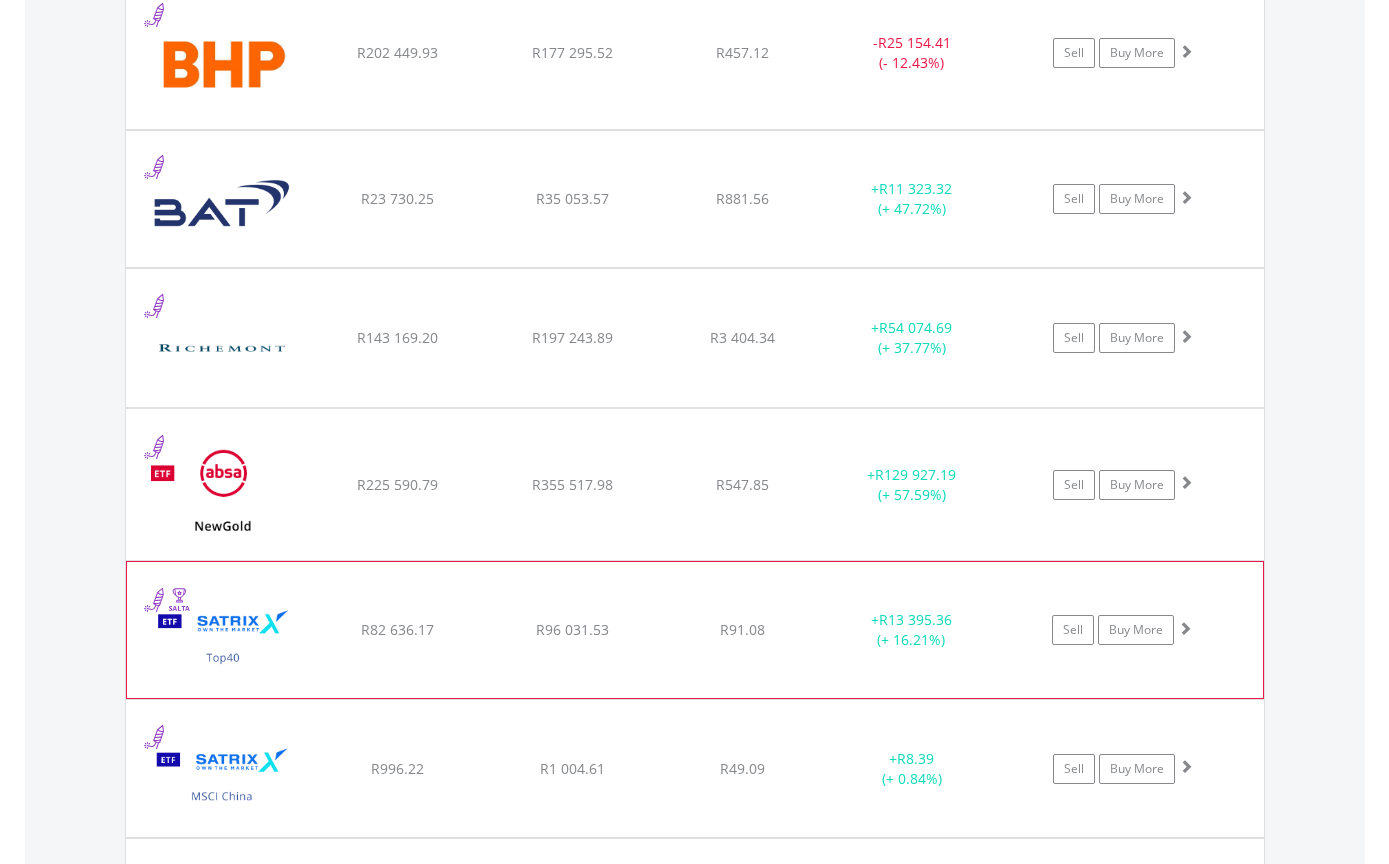 scroll, scrollTop: 2649, scrollLeft: 0, axis: vertical 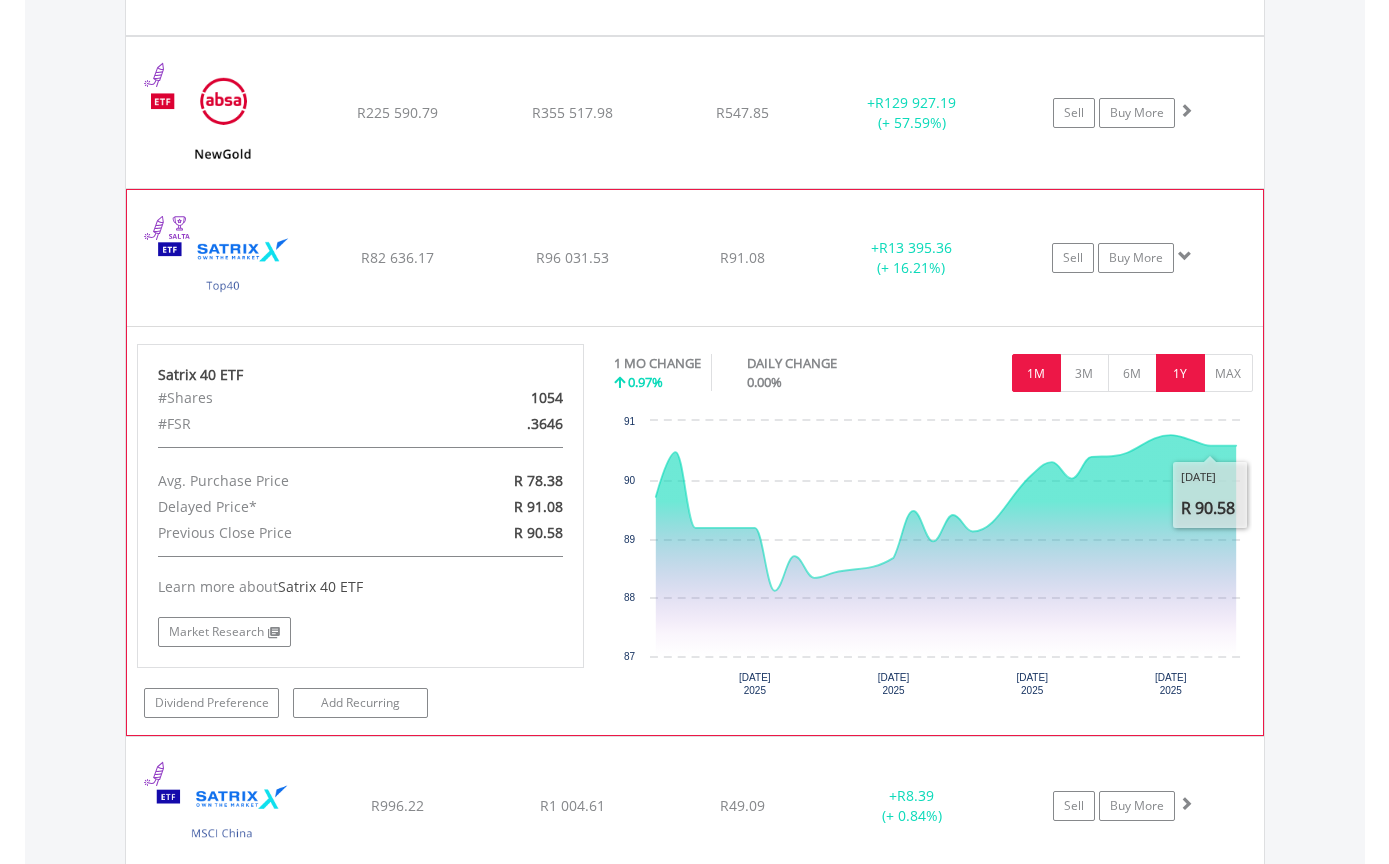 click on "1Y" at bounding box center [1180, 373] 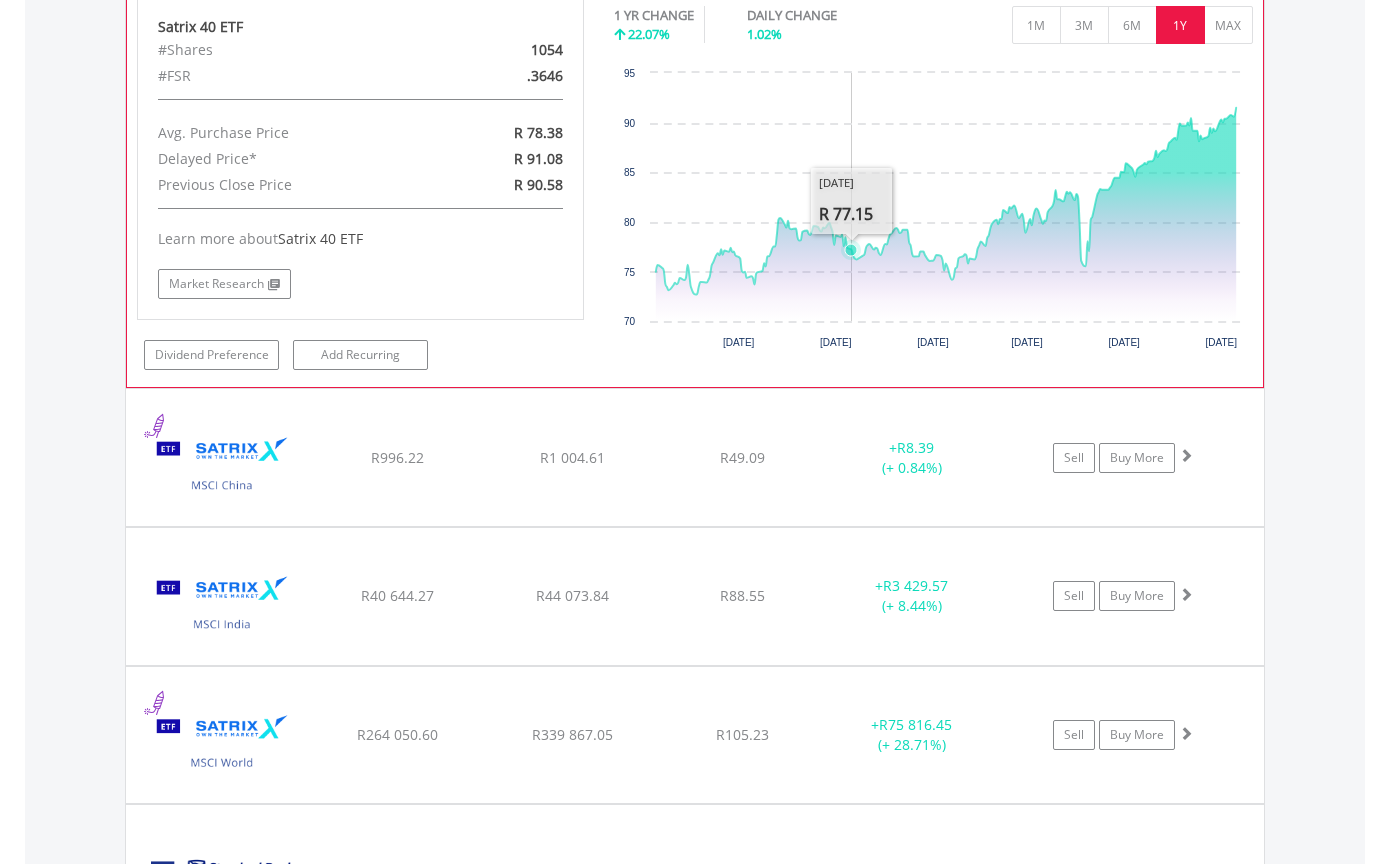 scroll, scrollTop: 3402, scrollLeft: 0, axis: vertical 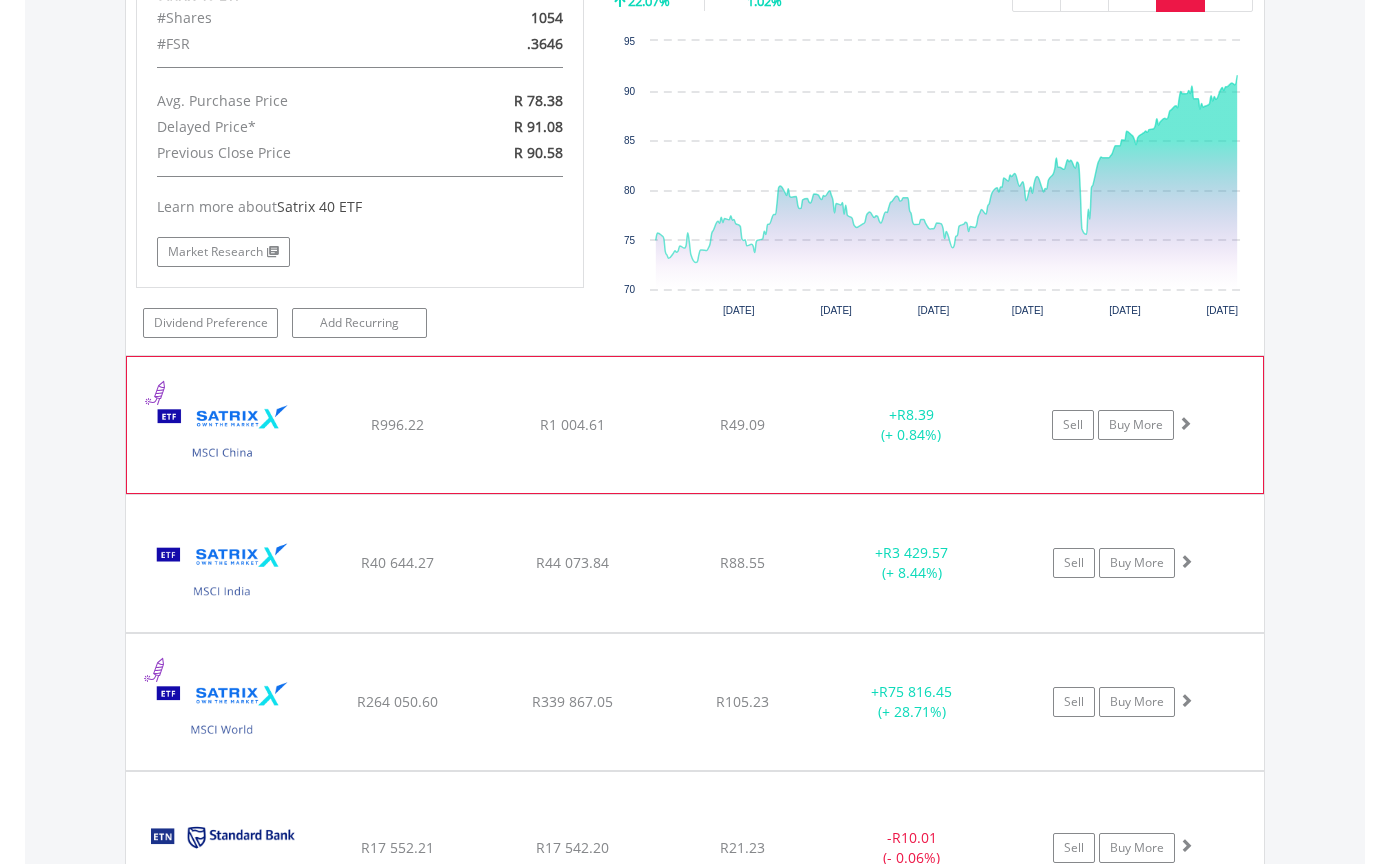 click on "﻿
Satrix MSCI China ETF
R996.22
R1 004.61
R49.09
+  R8.39 (+ 0.84%)
Sell
Buy More" at bounding box center [695, -1672] 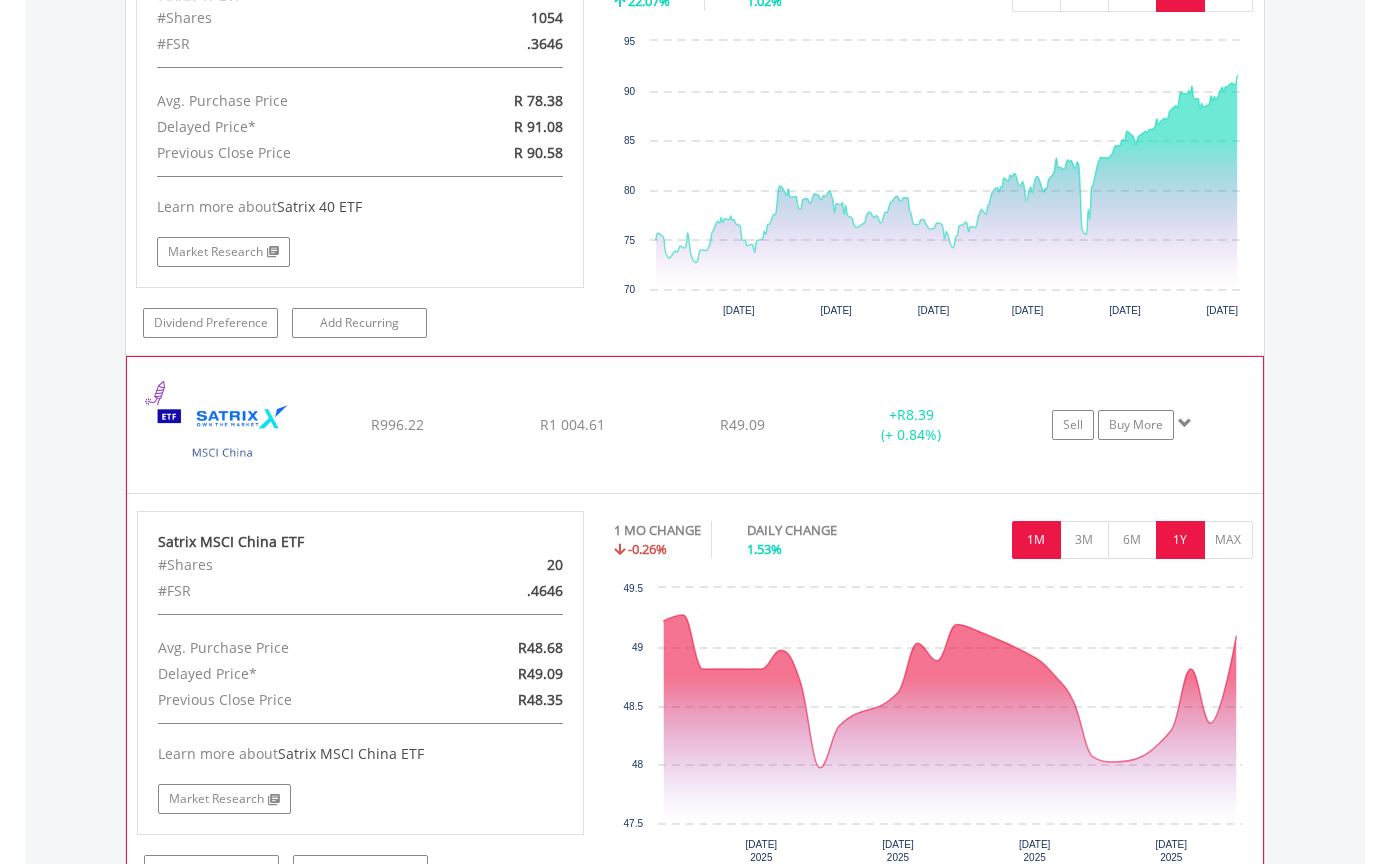 click on "1Y" at bounding box center [1180, 540] 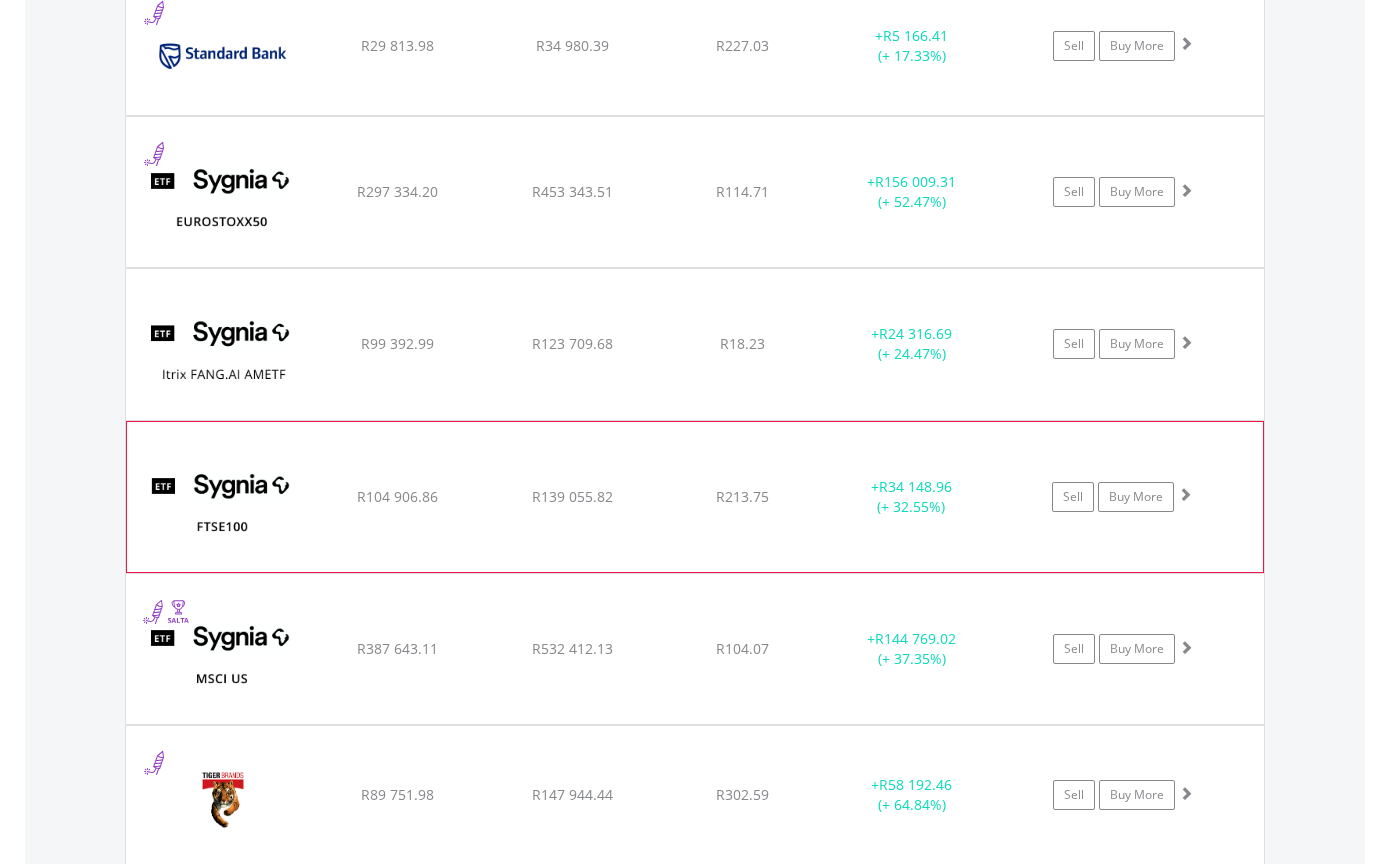scroll, scrollTop: 5068, scrollLeft: 0, axis: vertical 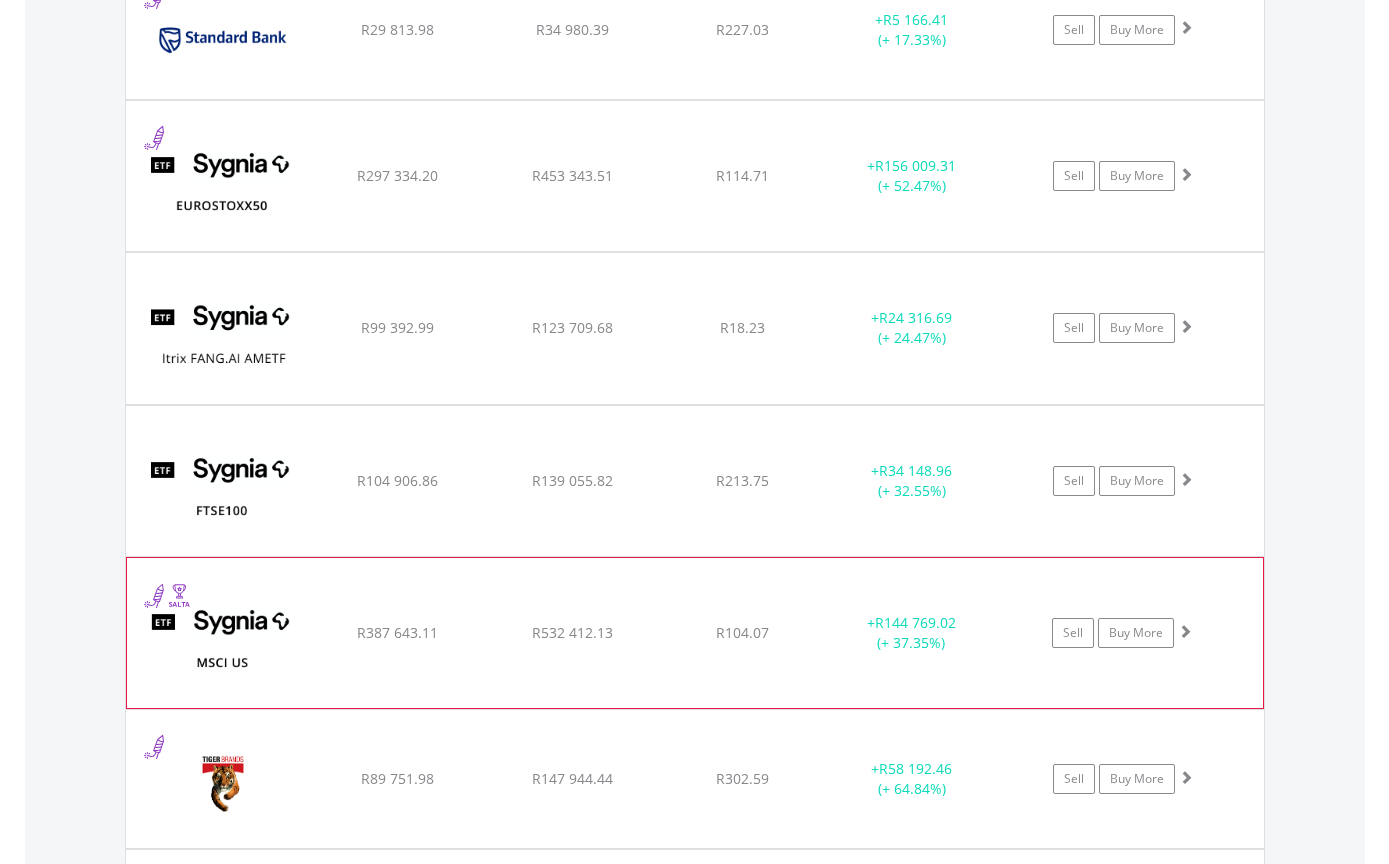 click on "﻿
SYGNIA ITRIX MSCI US
R387 643.11
R532 412.13
R104.07
+  R144 769.02 (+ 37.35%)
Sell
Buy More" at bounding box center (695, -3338) 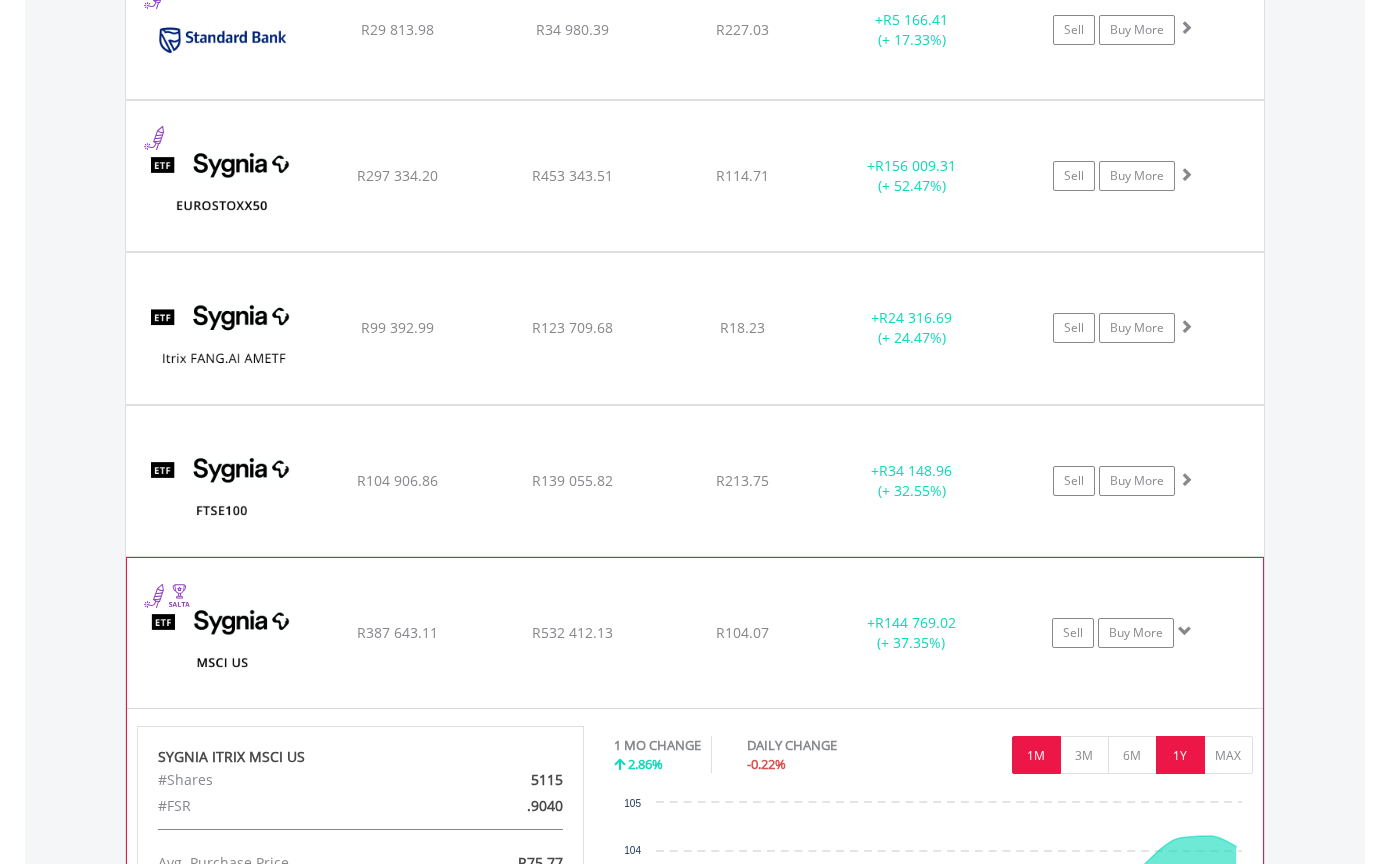 click on "1Y" at bounding box center [1180, 755] 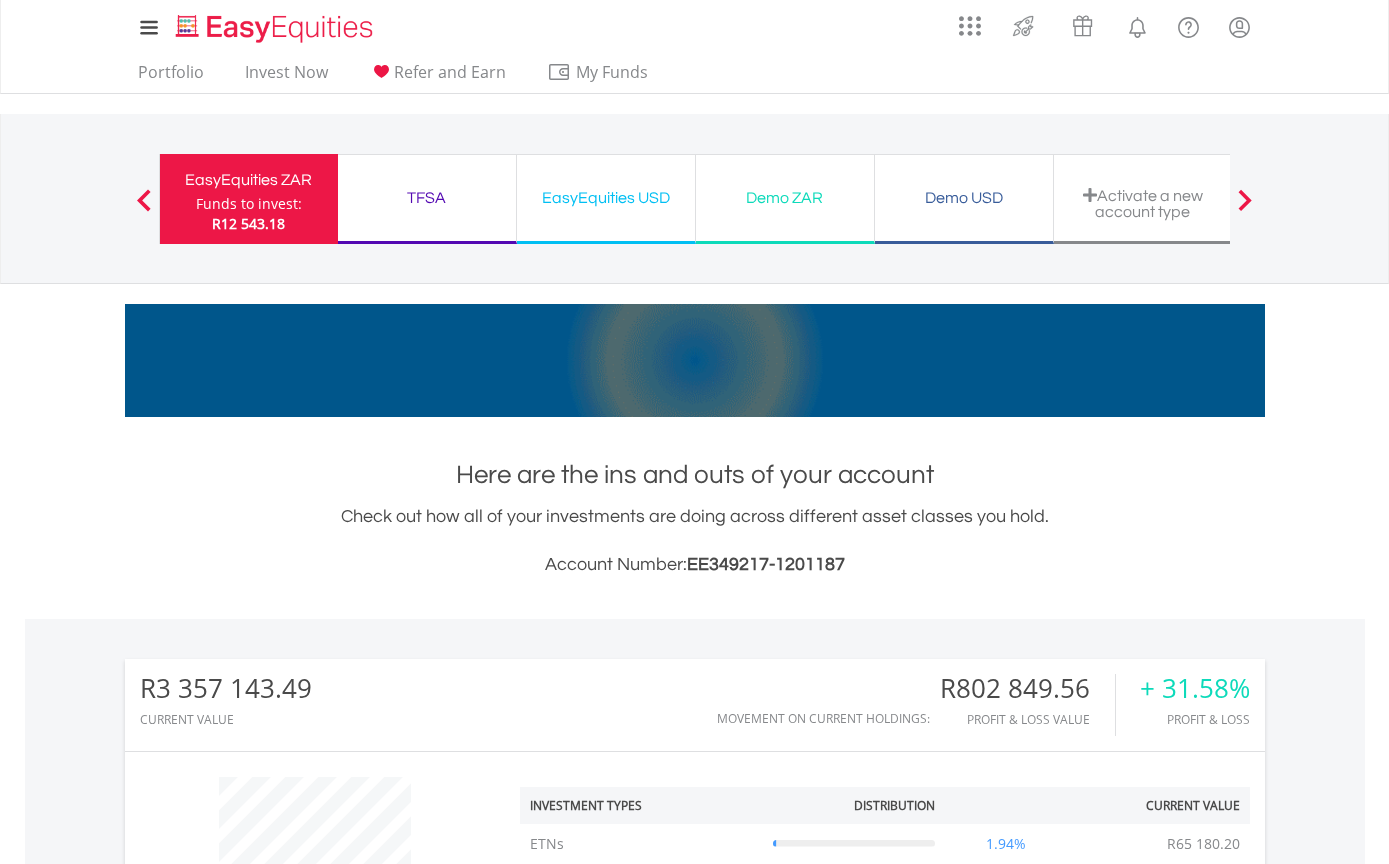 scroll, scrollTop: 0, scrollLeft: 0, axis: both 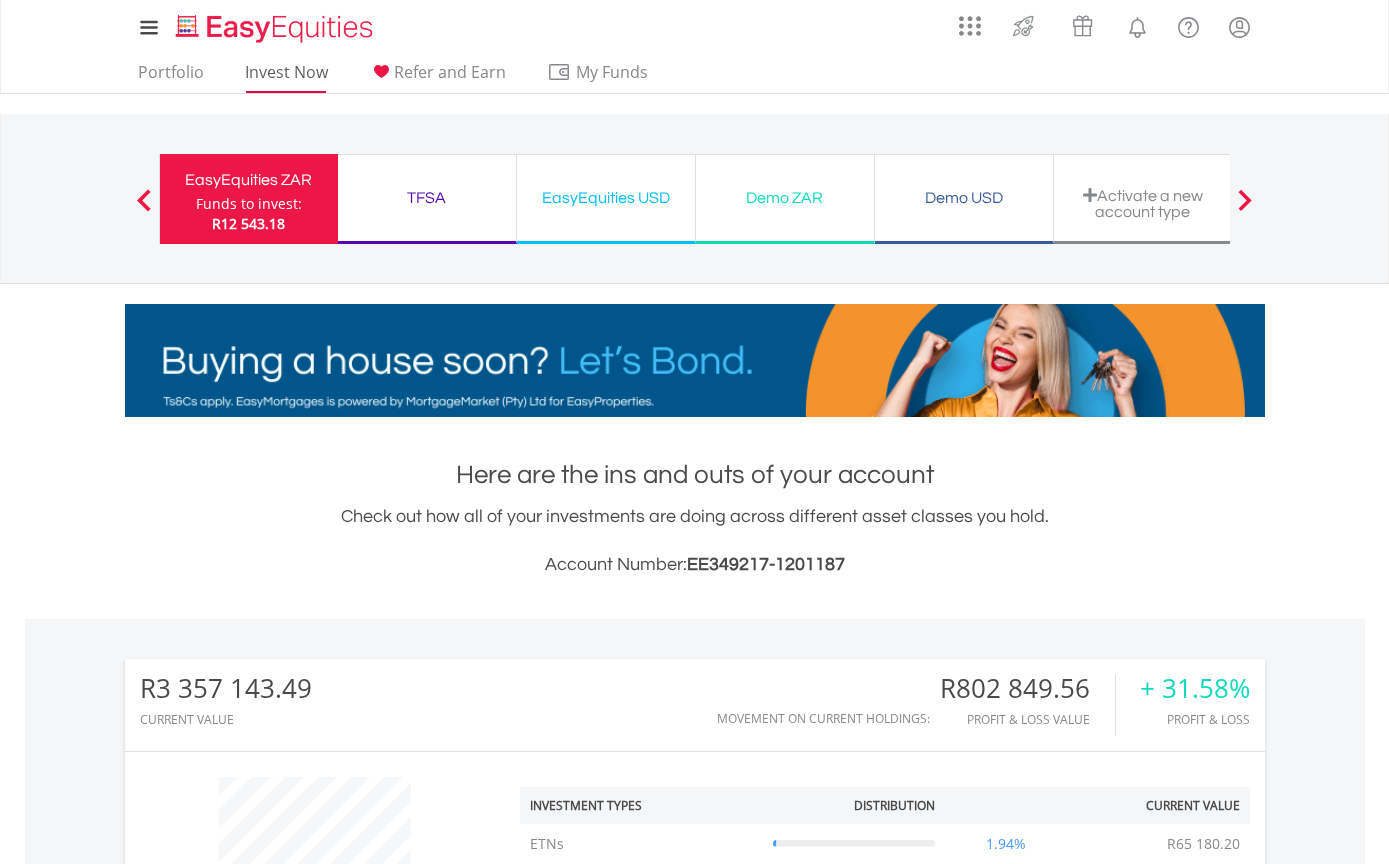 click on "Invest Now" at bounding box center (286, 77) 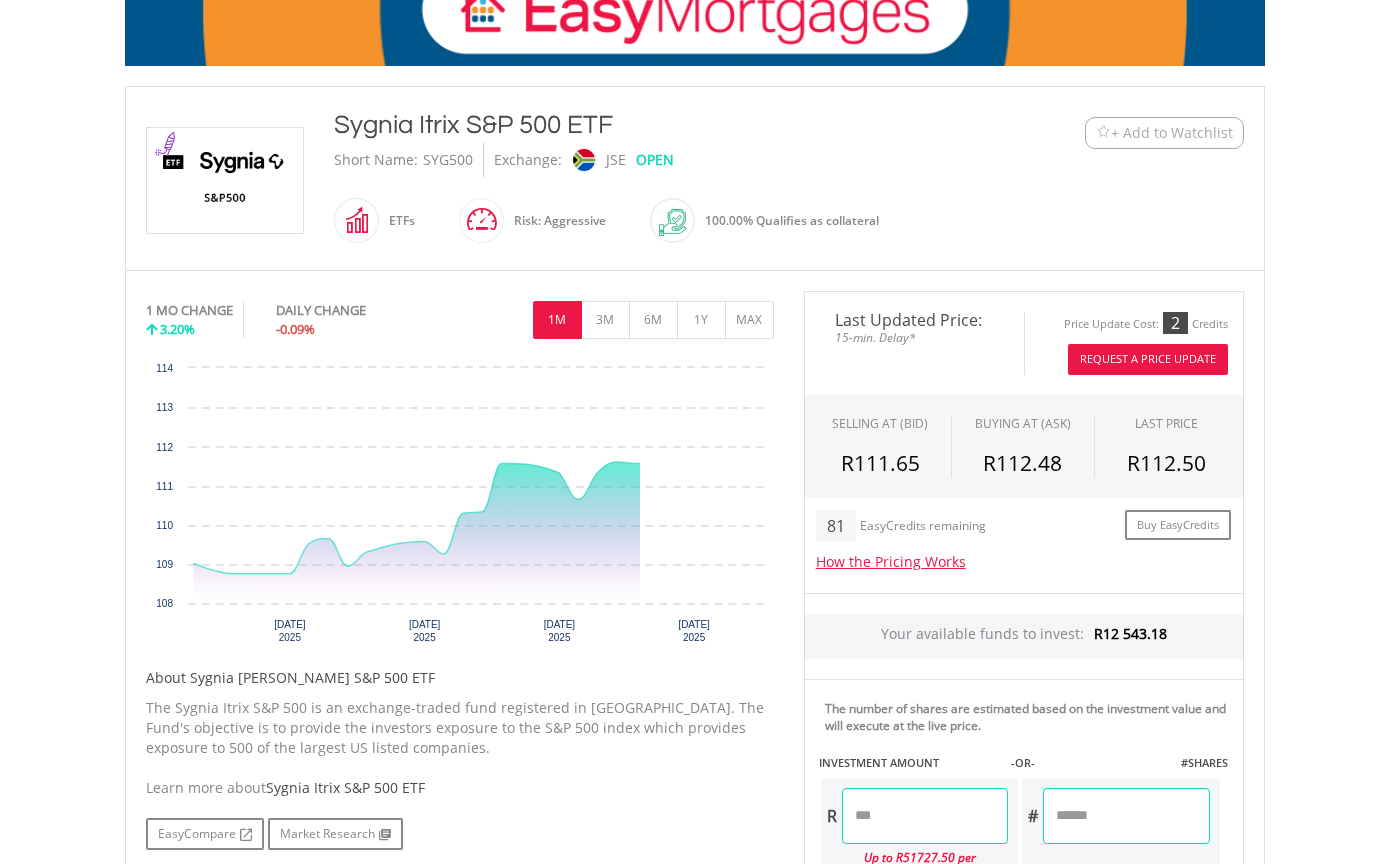 scroll, scrollTop: 355, scrollLeft: 0, axis: vertical 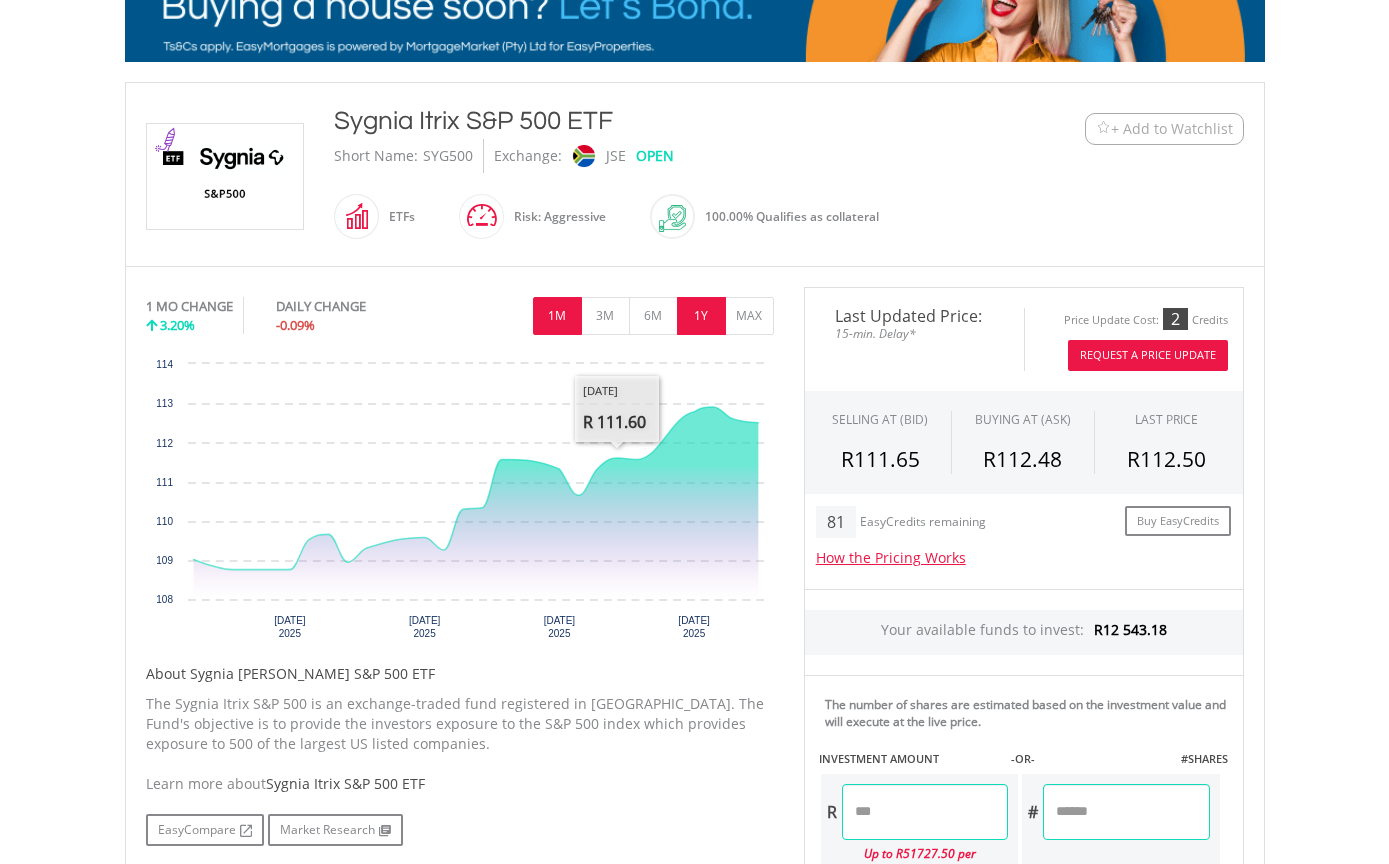 click on "1Y" at bounding box center (701, 316) 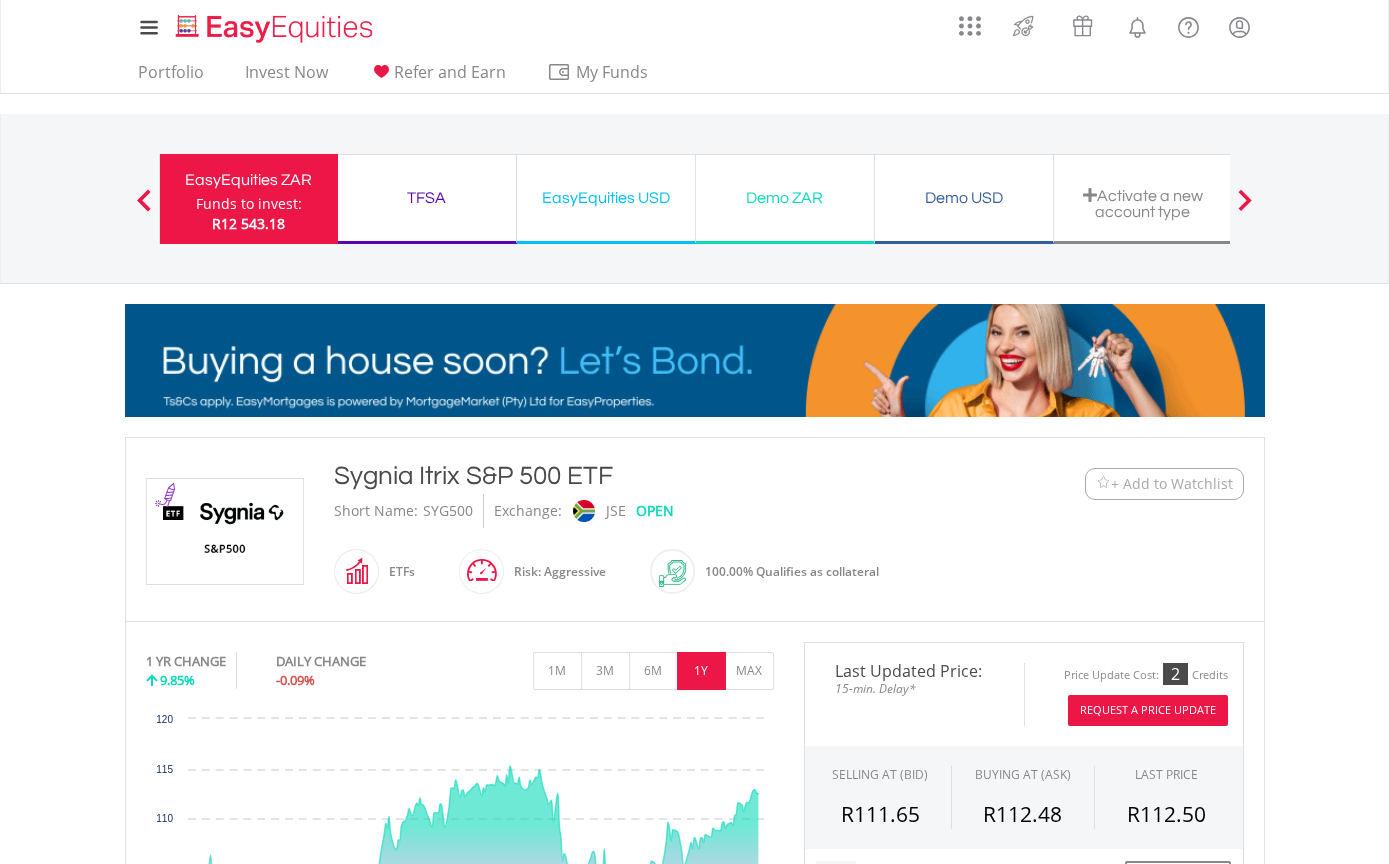 scroll, scrollTop: 0, scrollLeft: 0, axis: both 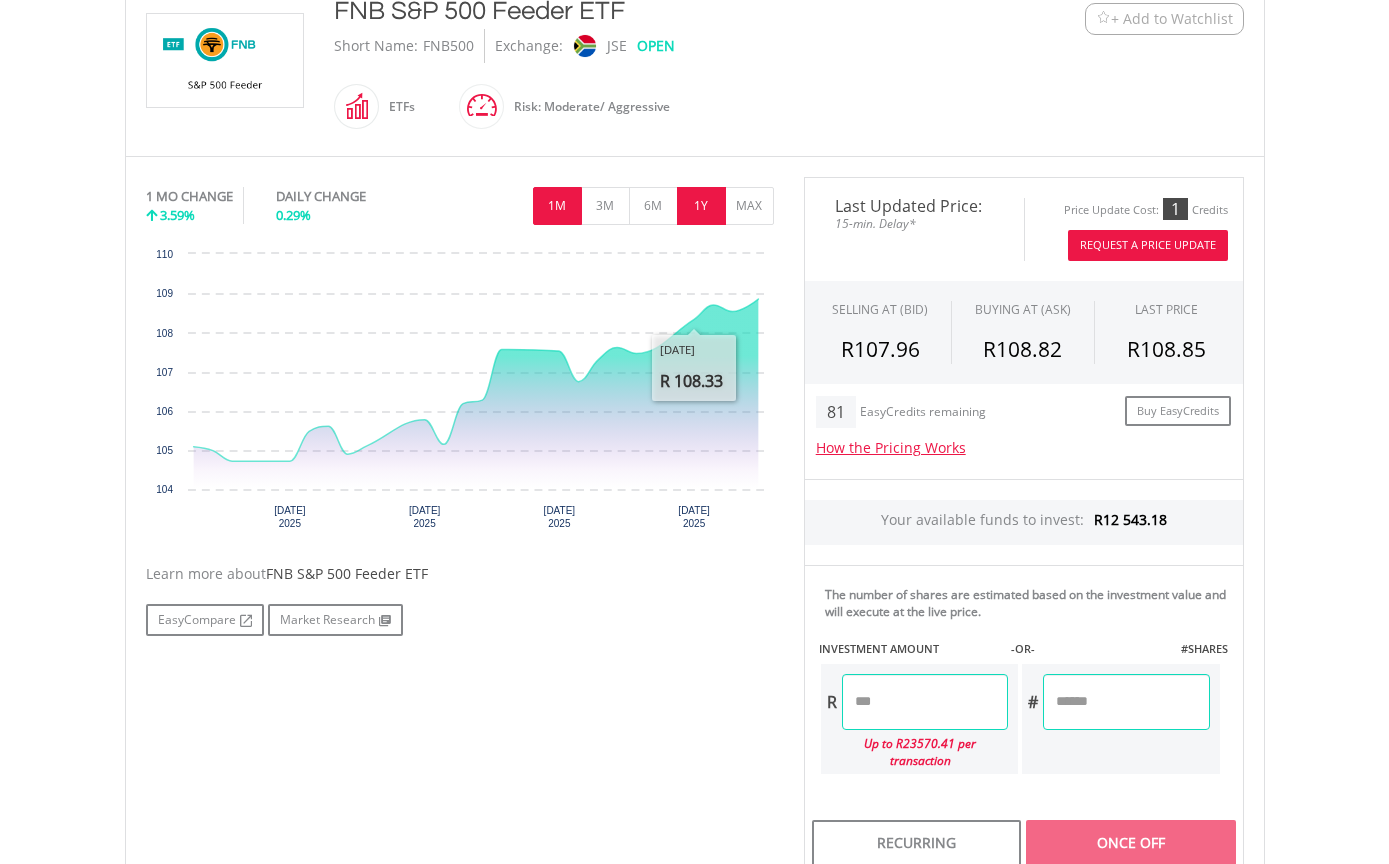 click on "1Y" at bounding box center (701, 206) 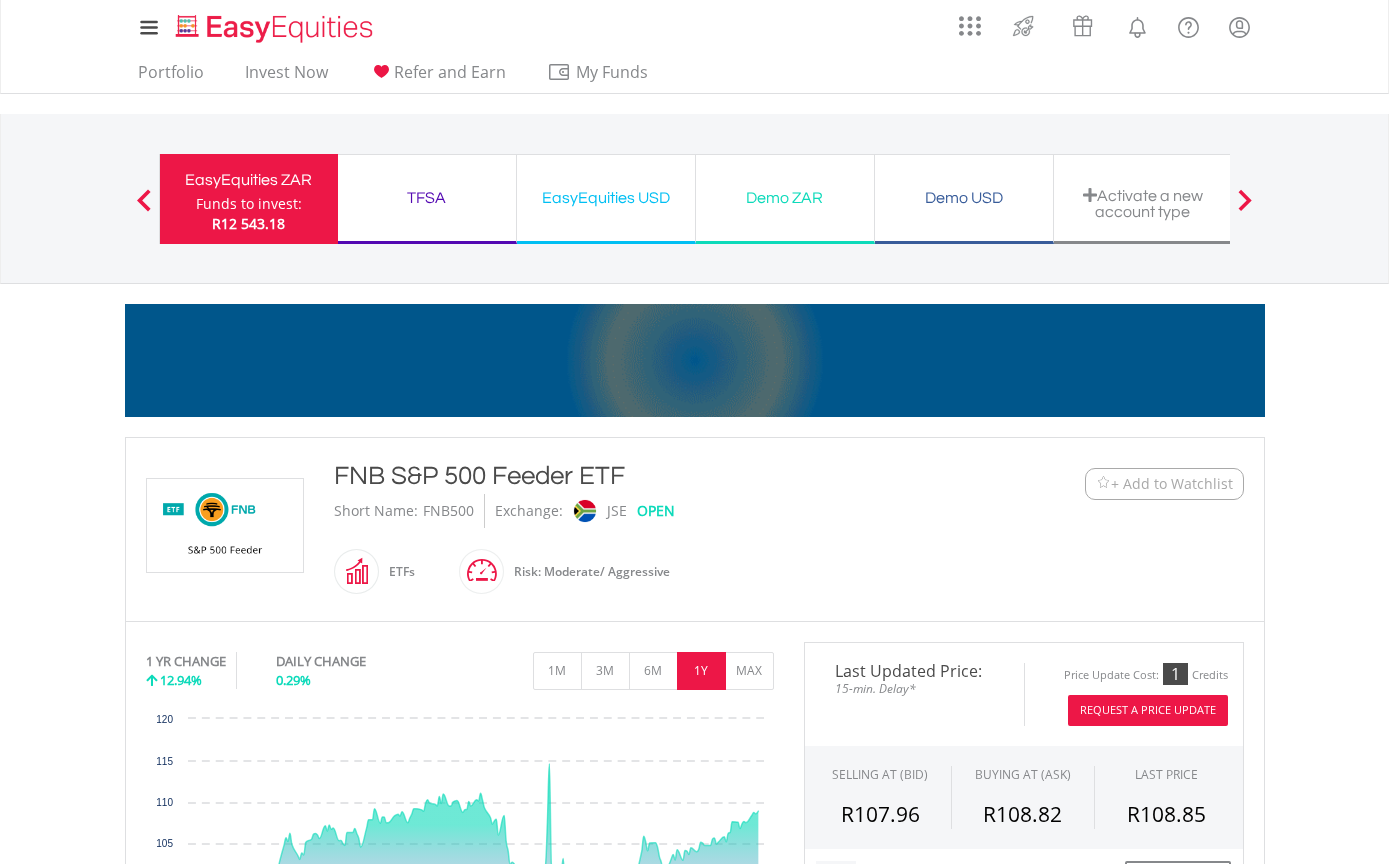 scroll, scrollTop: 0, scrollLeft: 0, axis: both 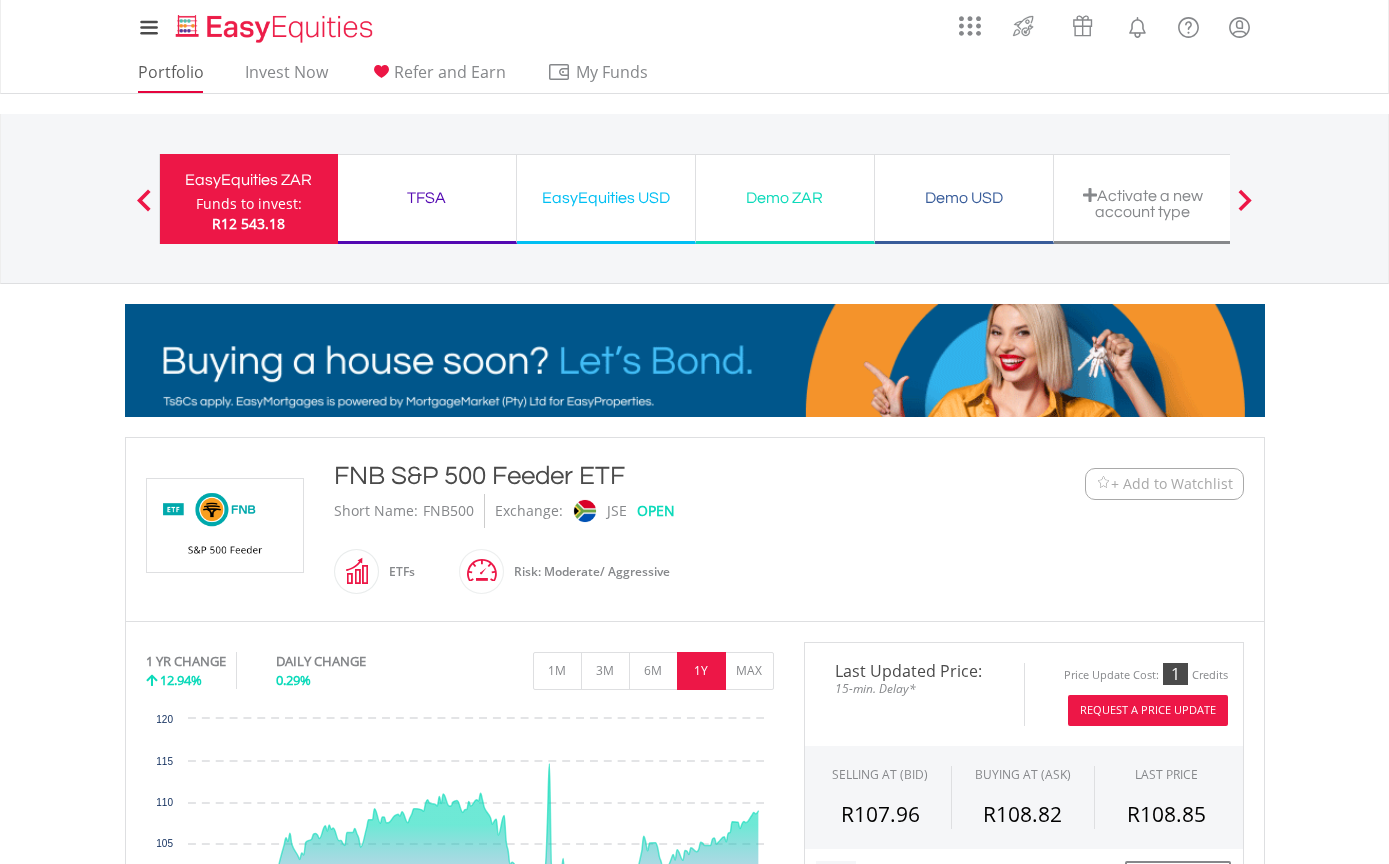 click on "Portfolio" at bounding box center (171, 77) 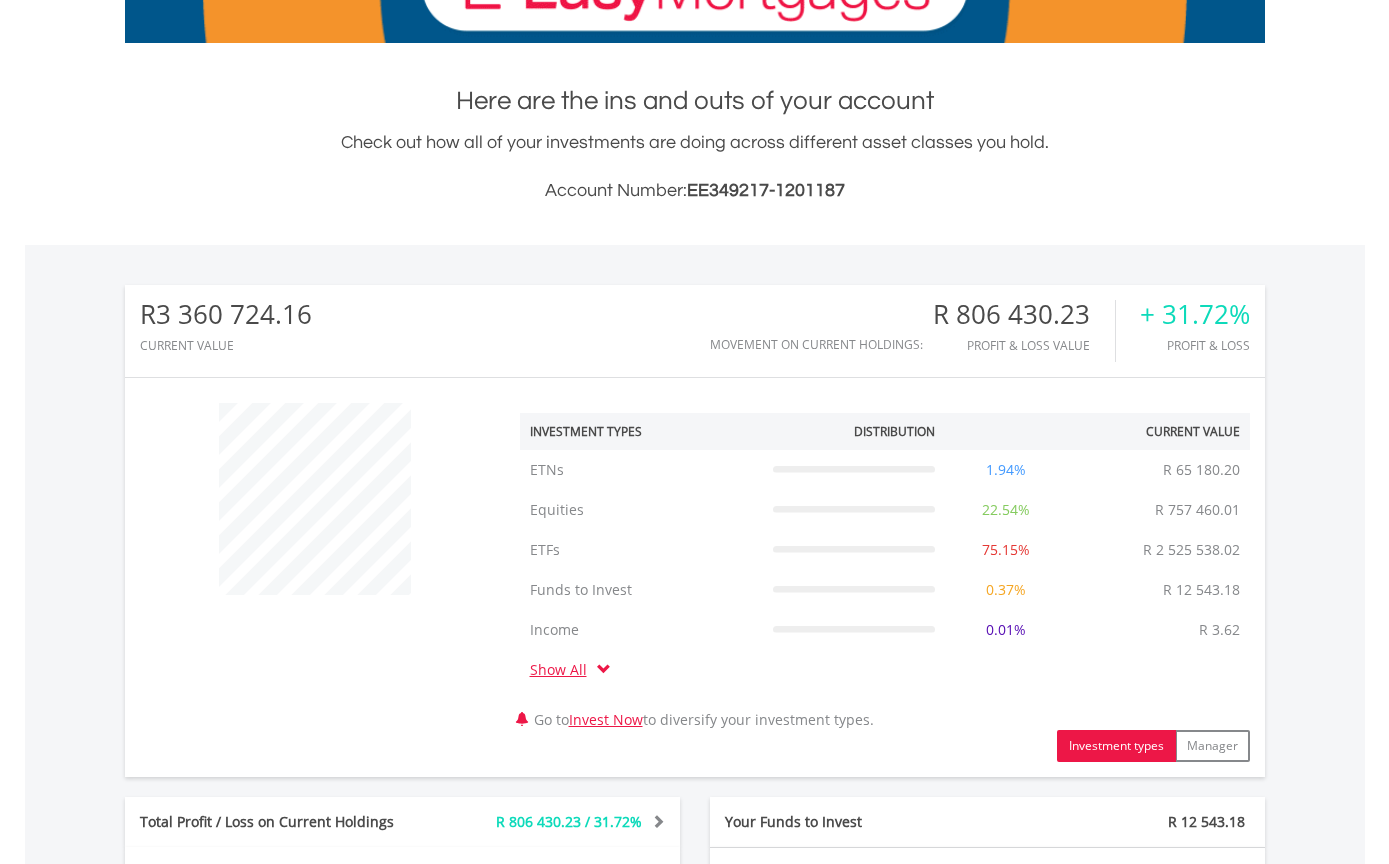 scroll, scrollTop: 457, scrollLeft: 0, axis: vertical 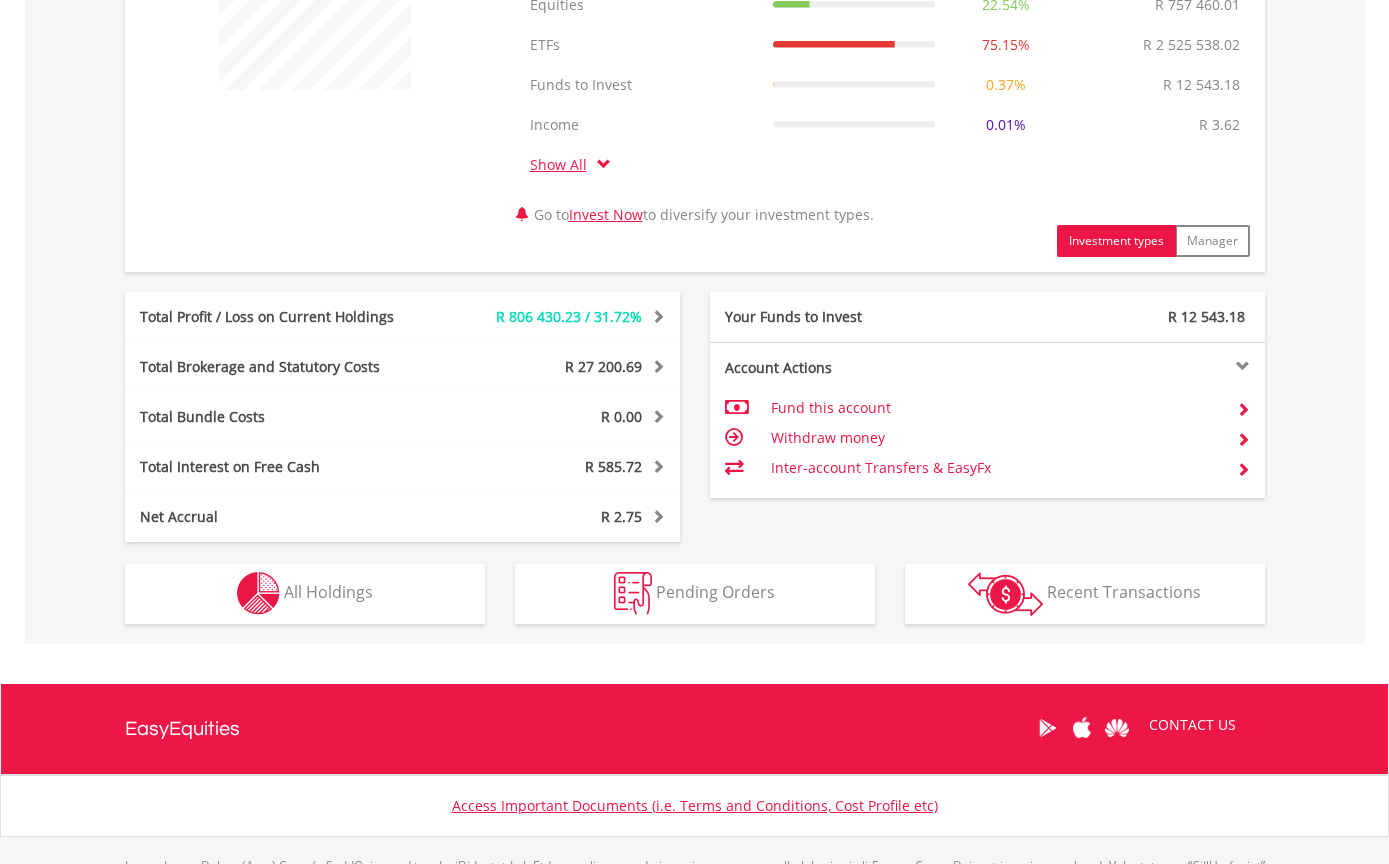 click on "All Holdings" at bounding box center [328, 592] 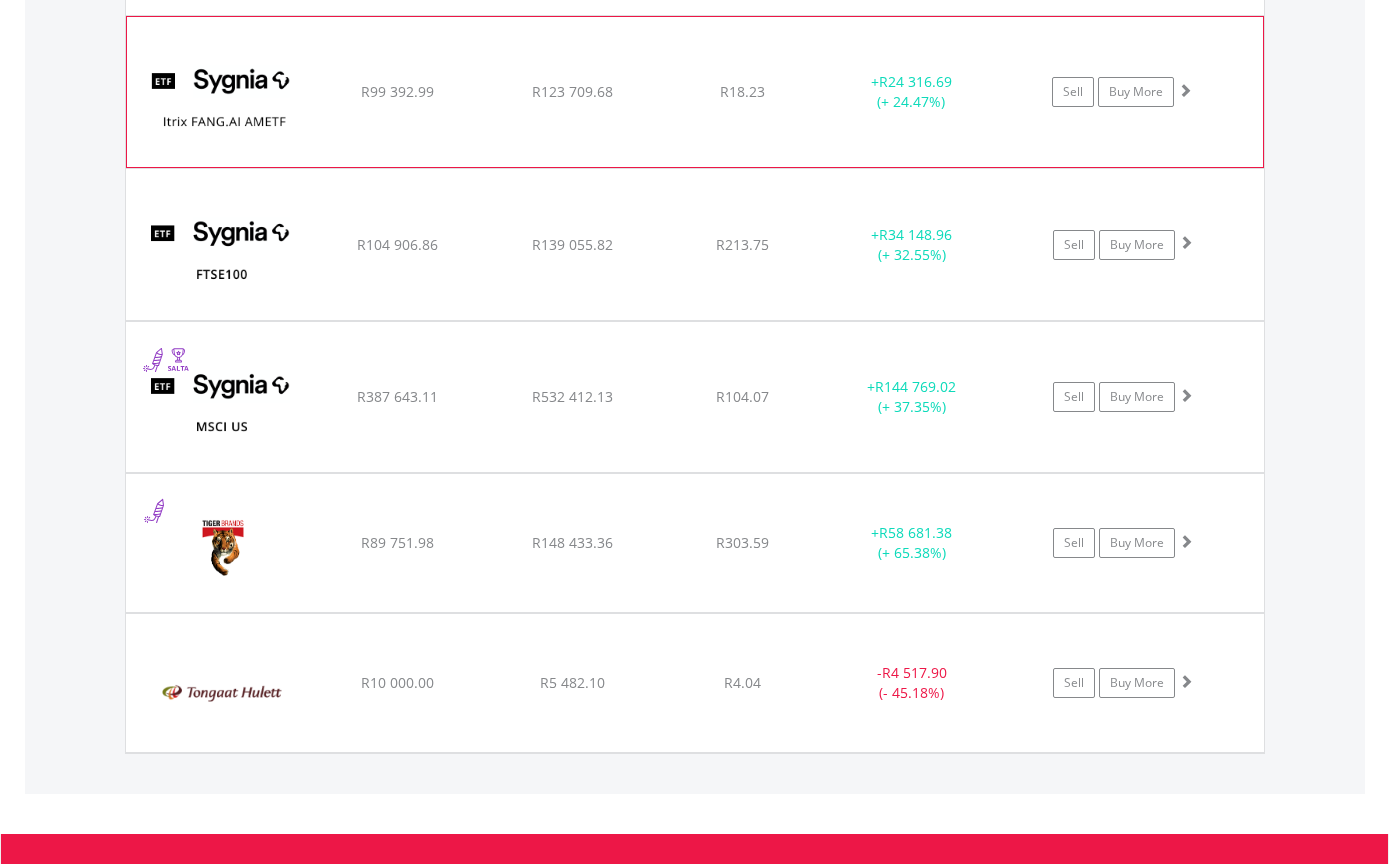 scroll, scrollTop: 4102, scrollLeft: 0, axis: vertical 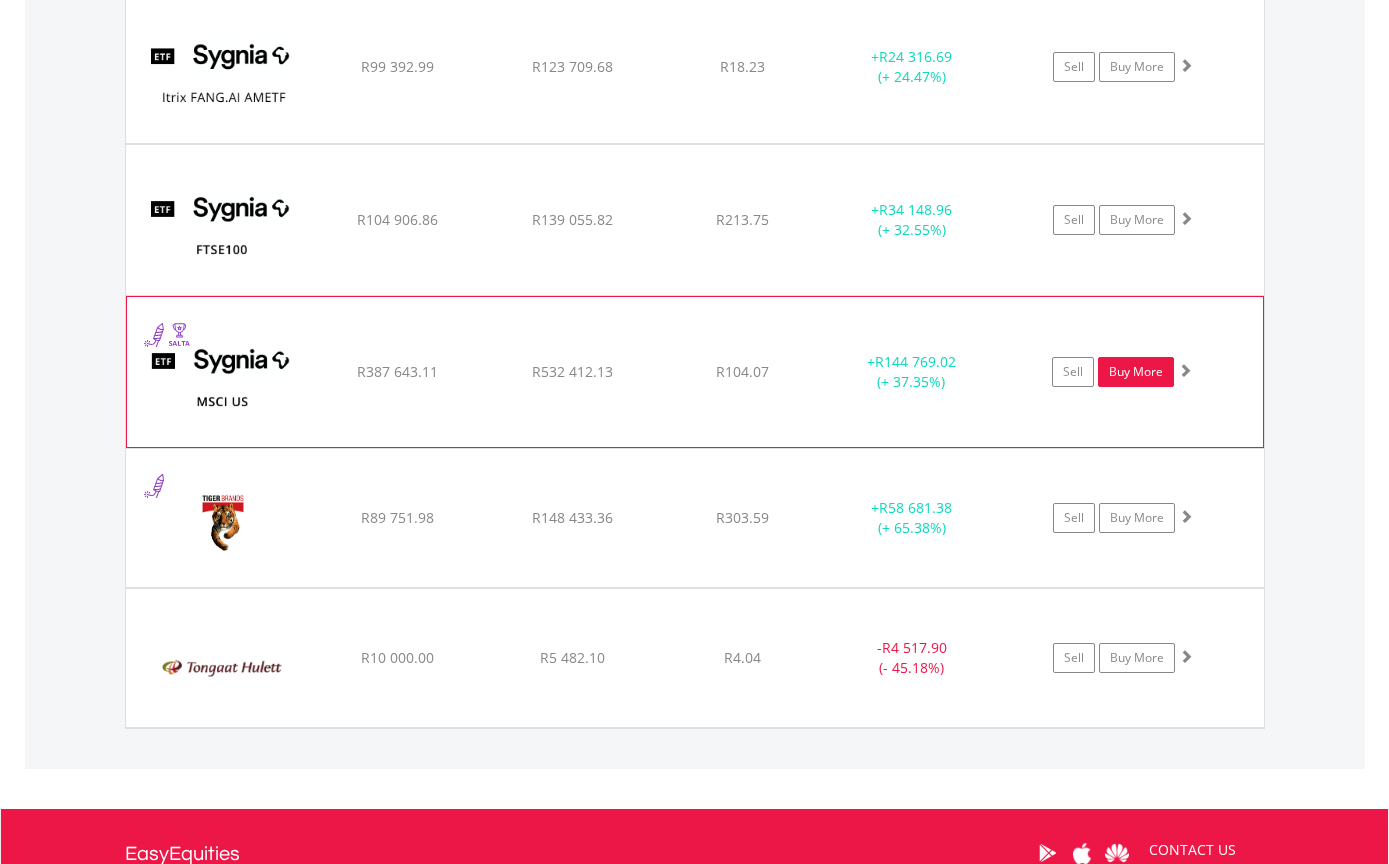 click on "Buy More" at bounding box center [1136, 372] 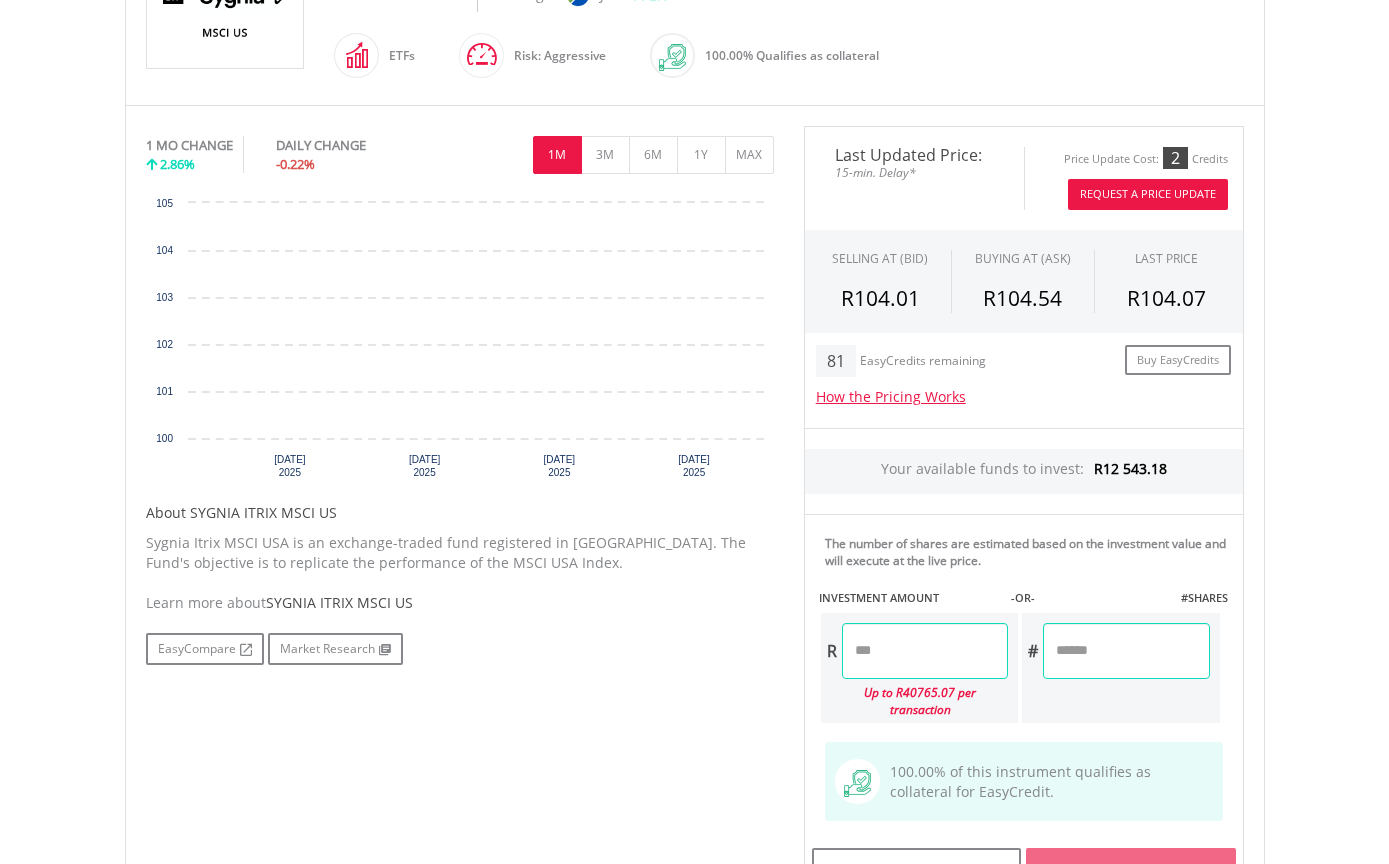 scroll, scrollTop: 517, scrollLeft: 0, axis: vertical 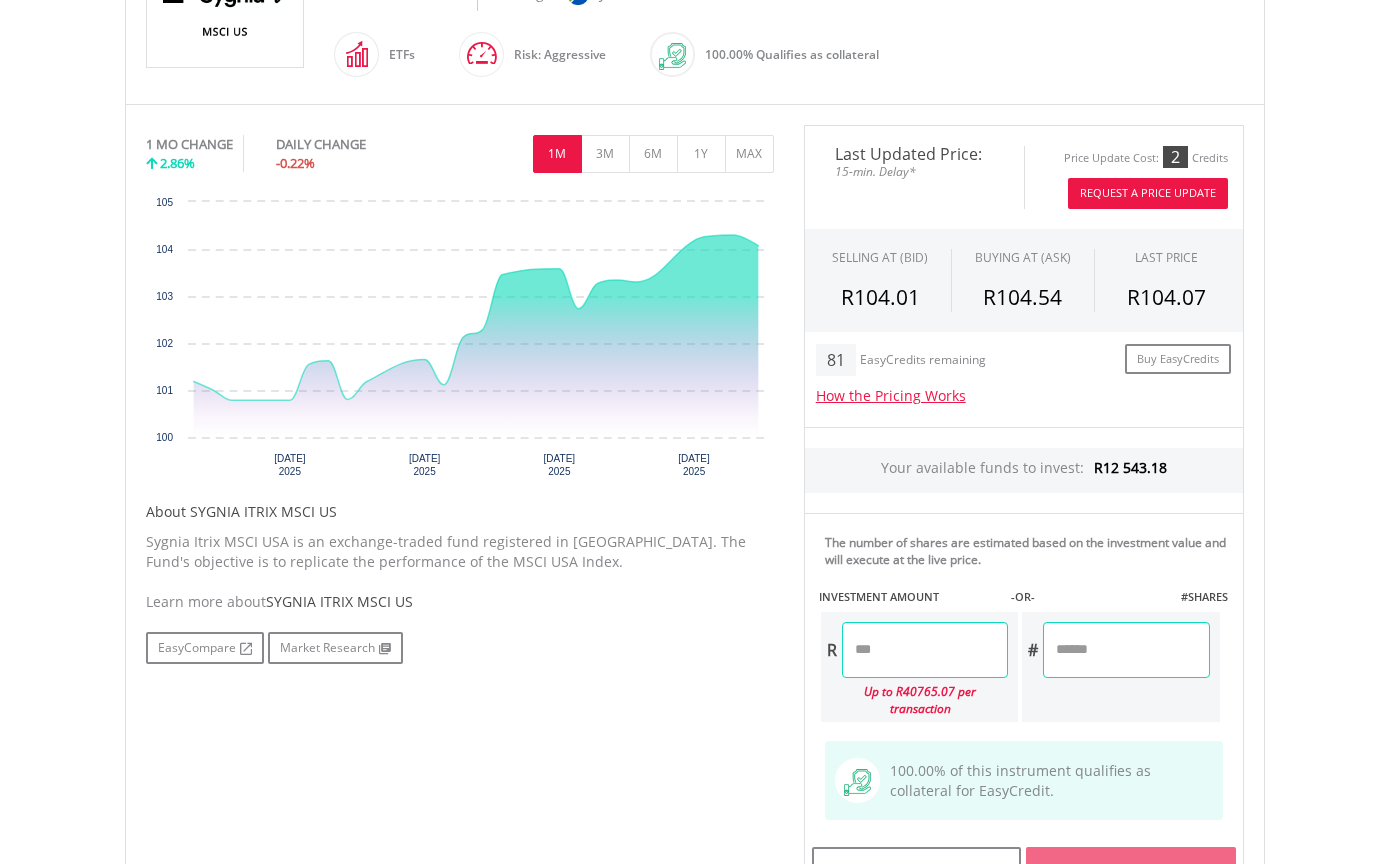 click at bounding box center (925, 650) 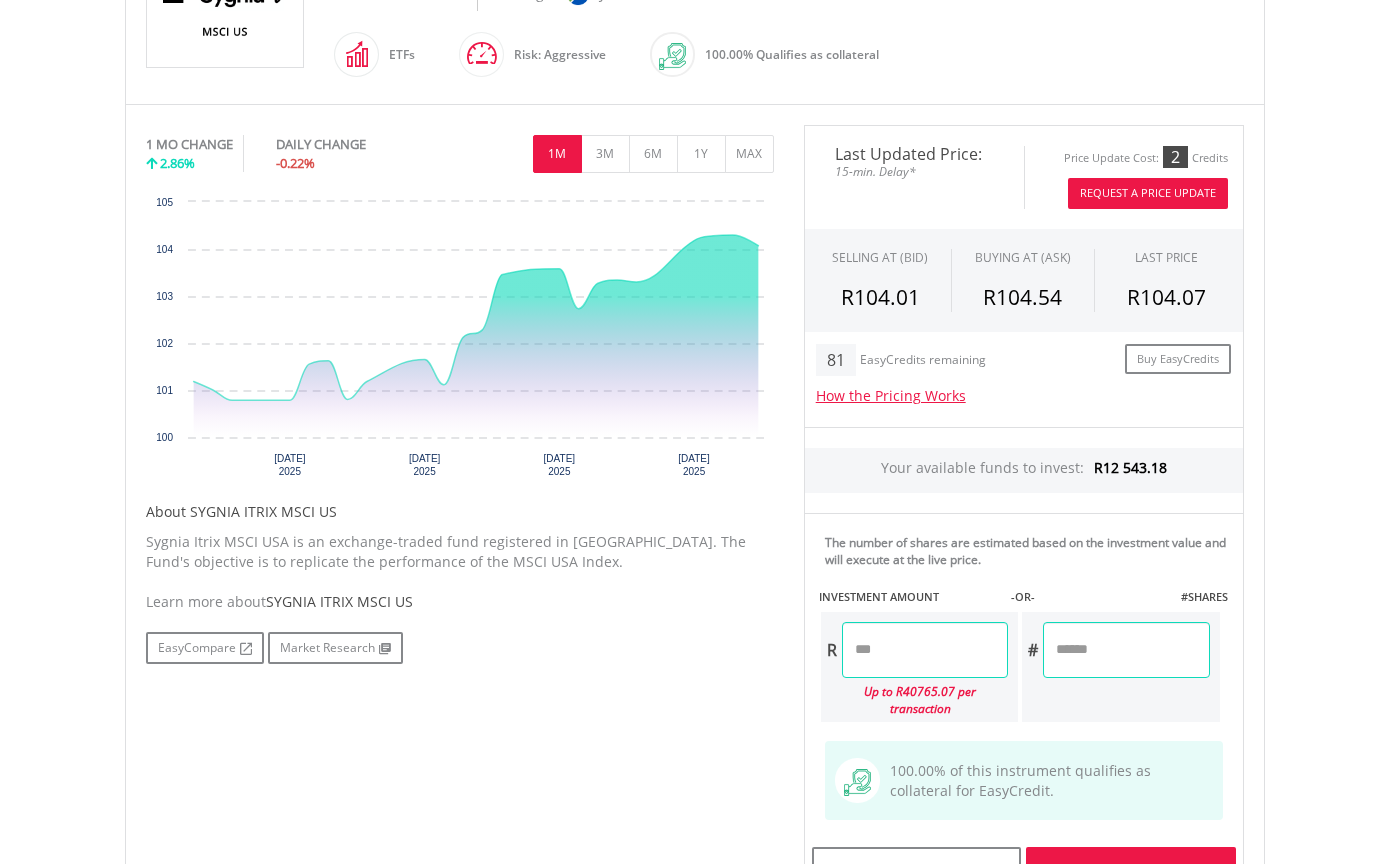 type on "********" 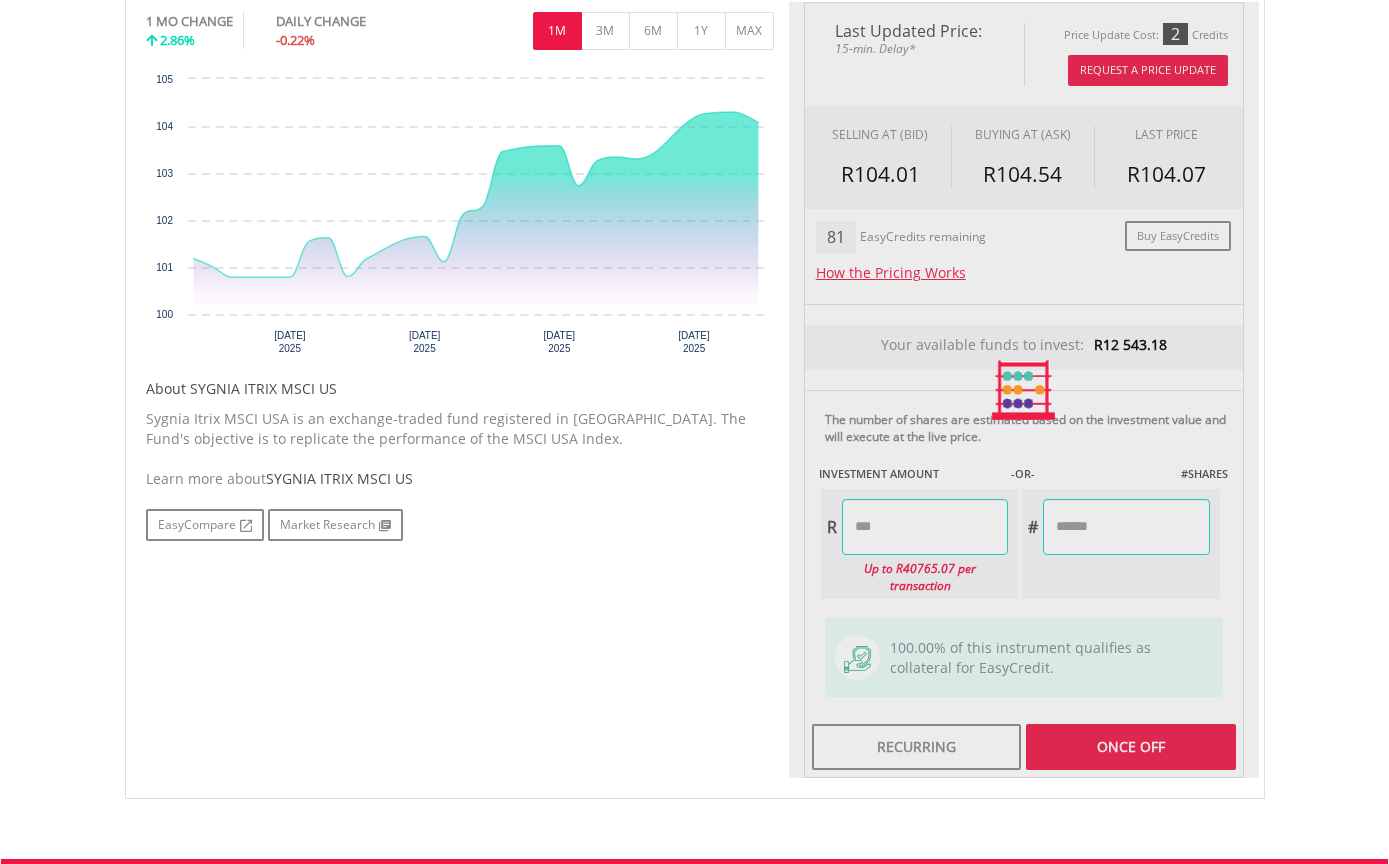scroll, scrollTop: 677, scrollLeft: 0, axis: vertical 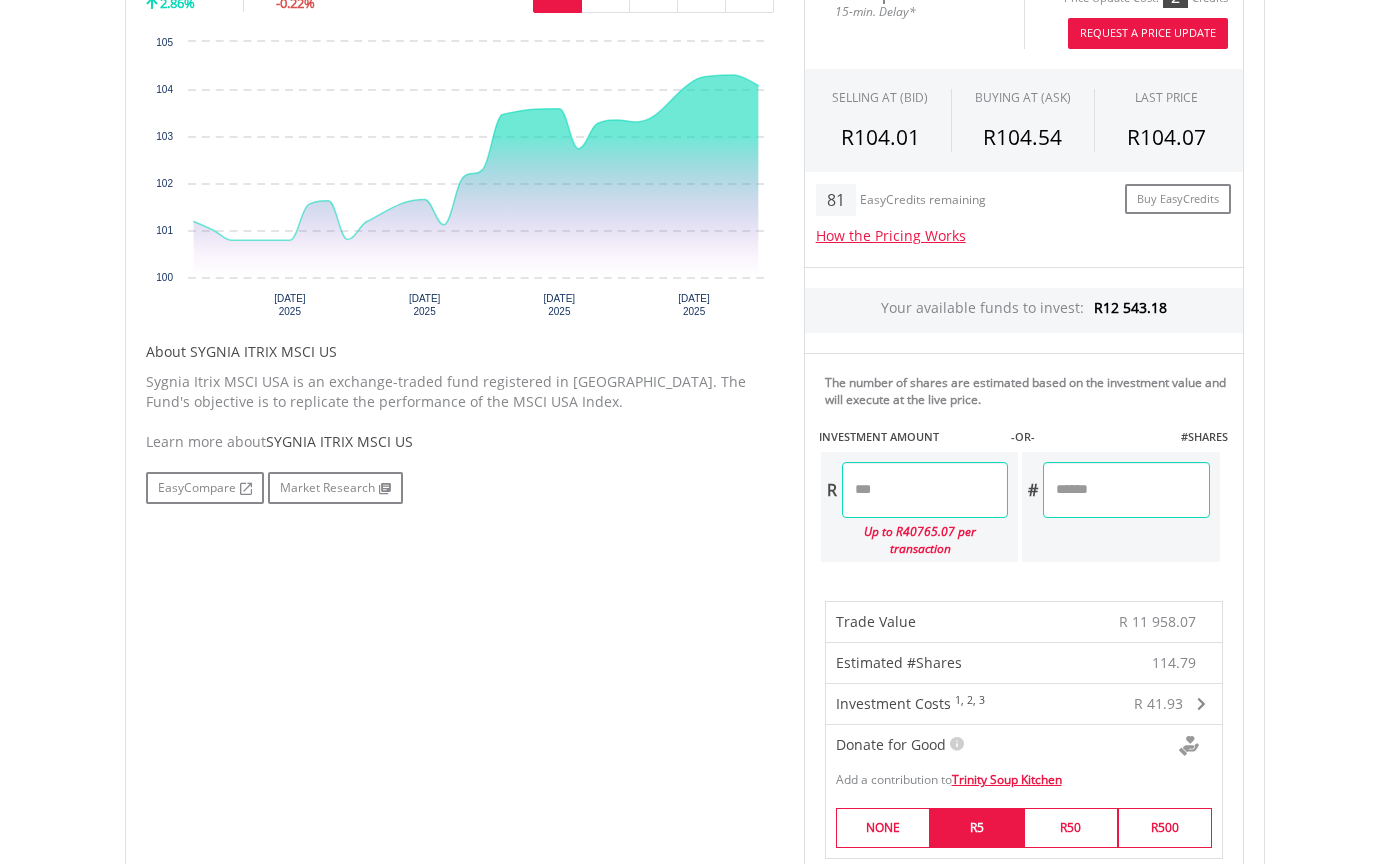 click on "R5" at bounding box center [977, 827] 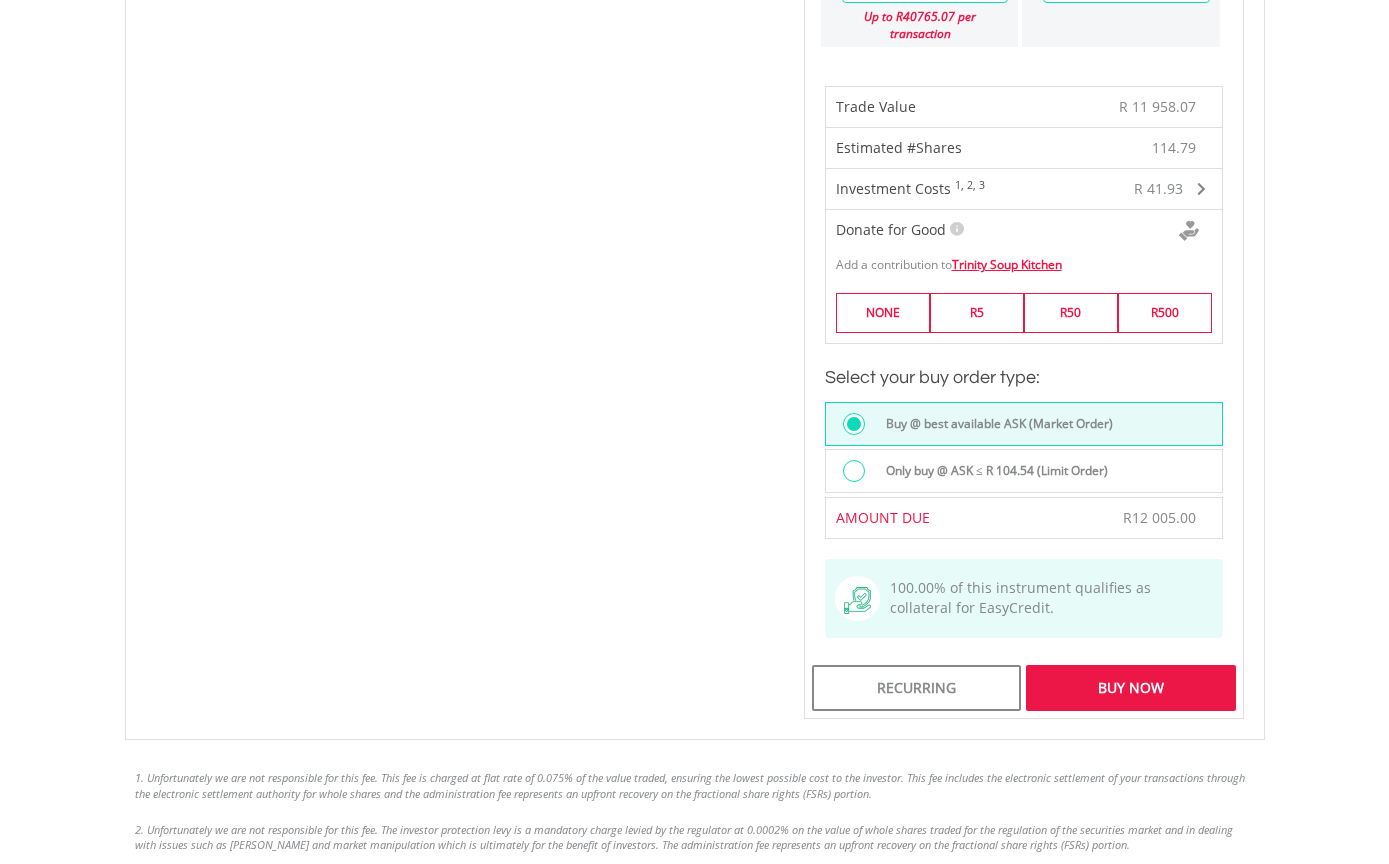 scroll, scrollTop: 1196, scrollLeft: 0, axis: vertical 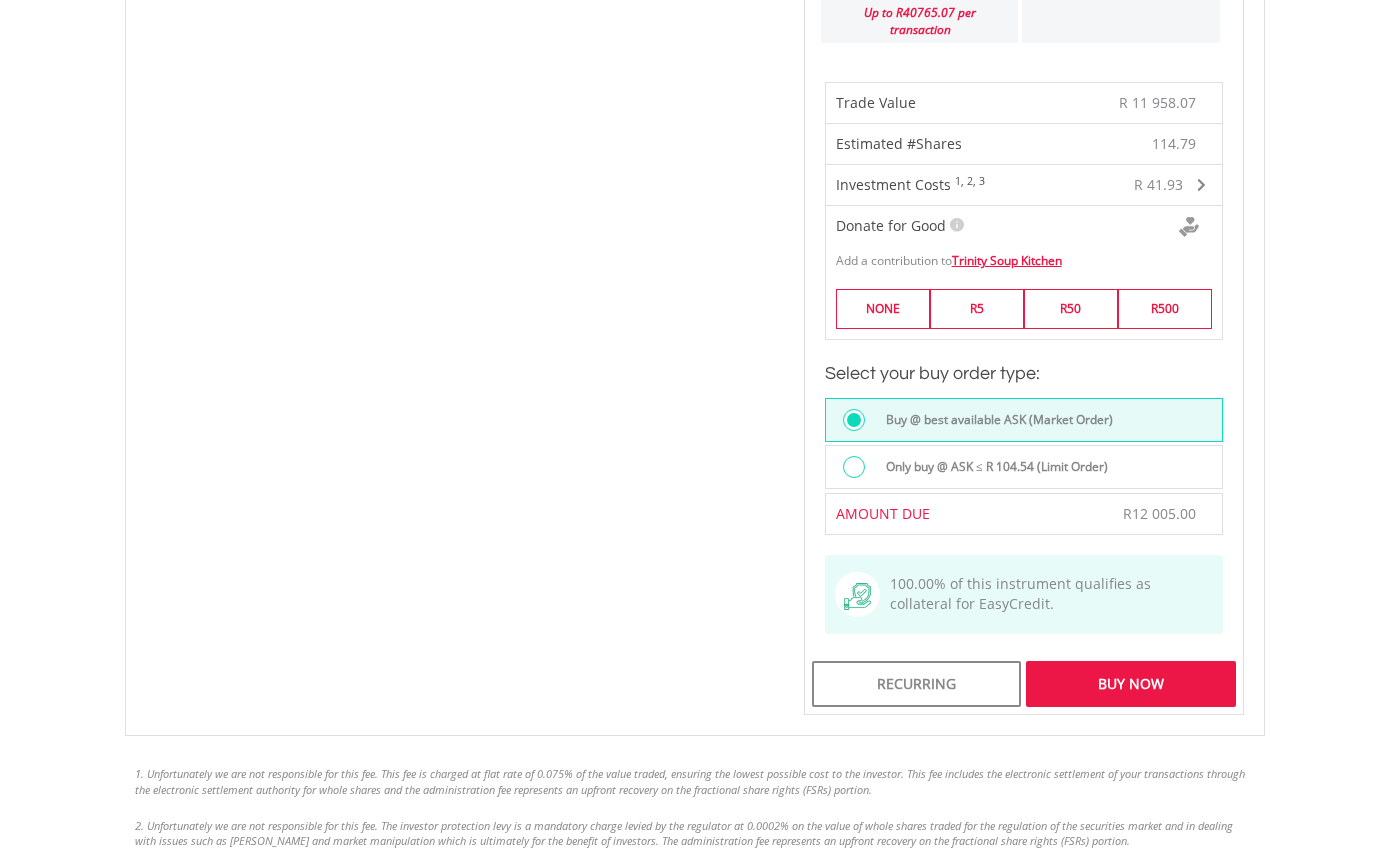 click on "Buy Now" at bounding box center [1130, 684] 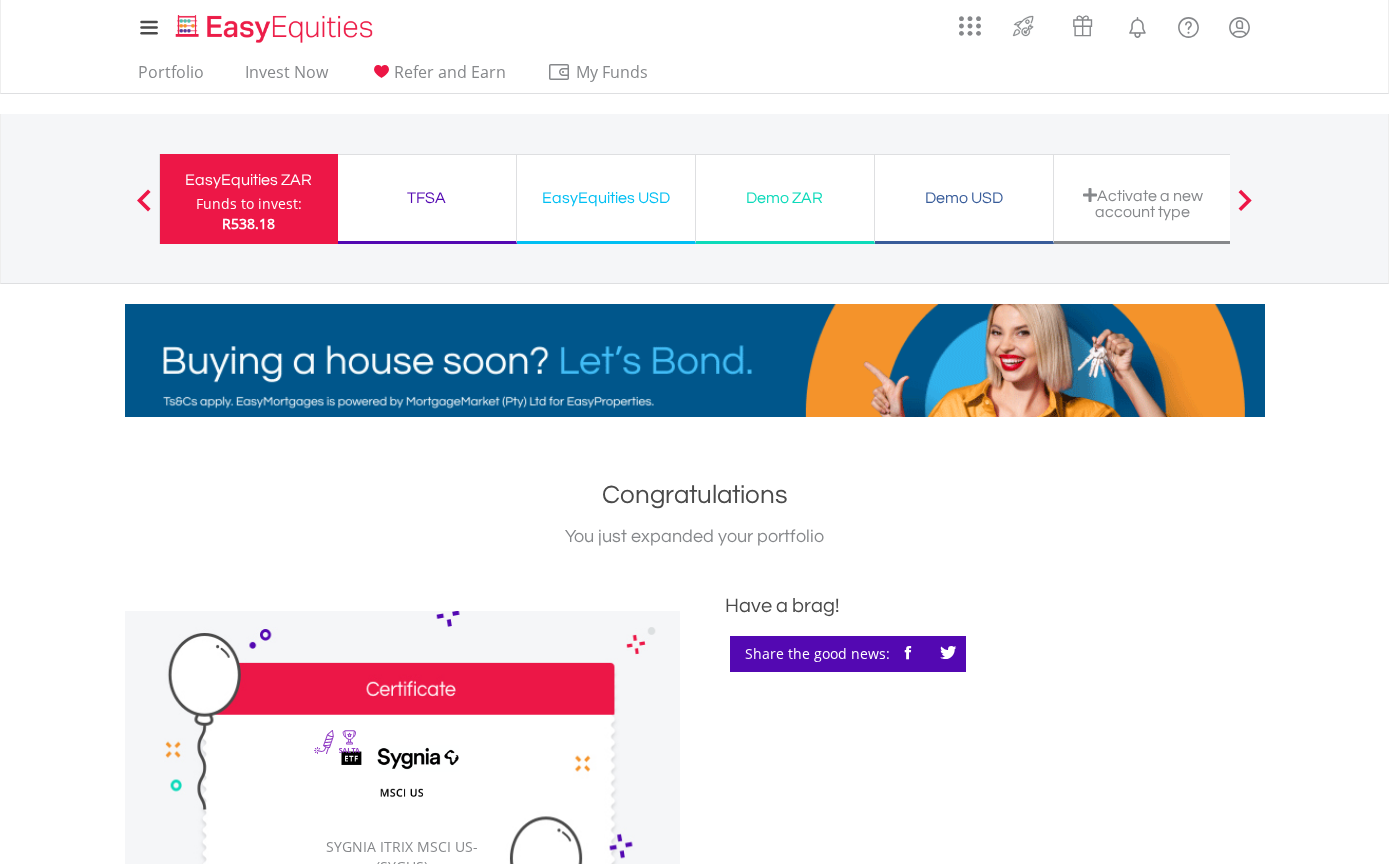 scroll, scrollTop: 0, scrollLeft: 0, axis: both 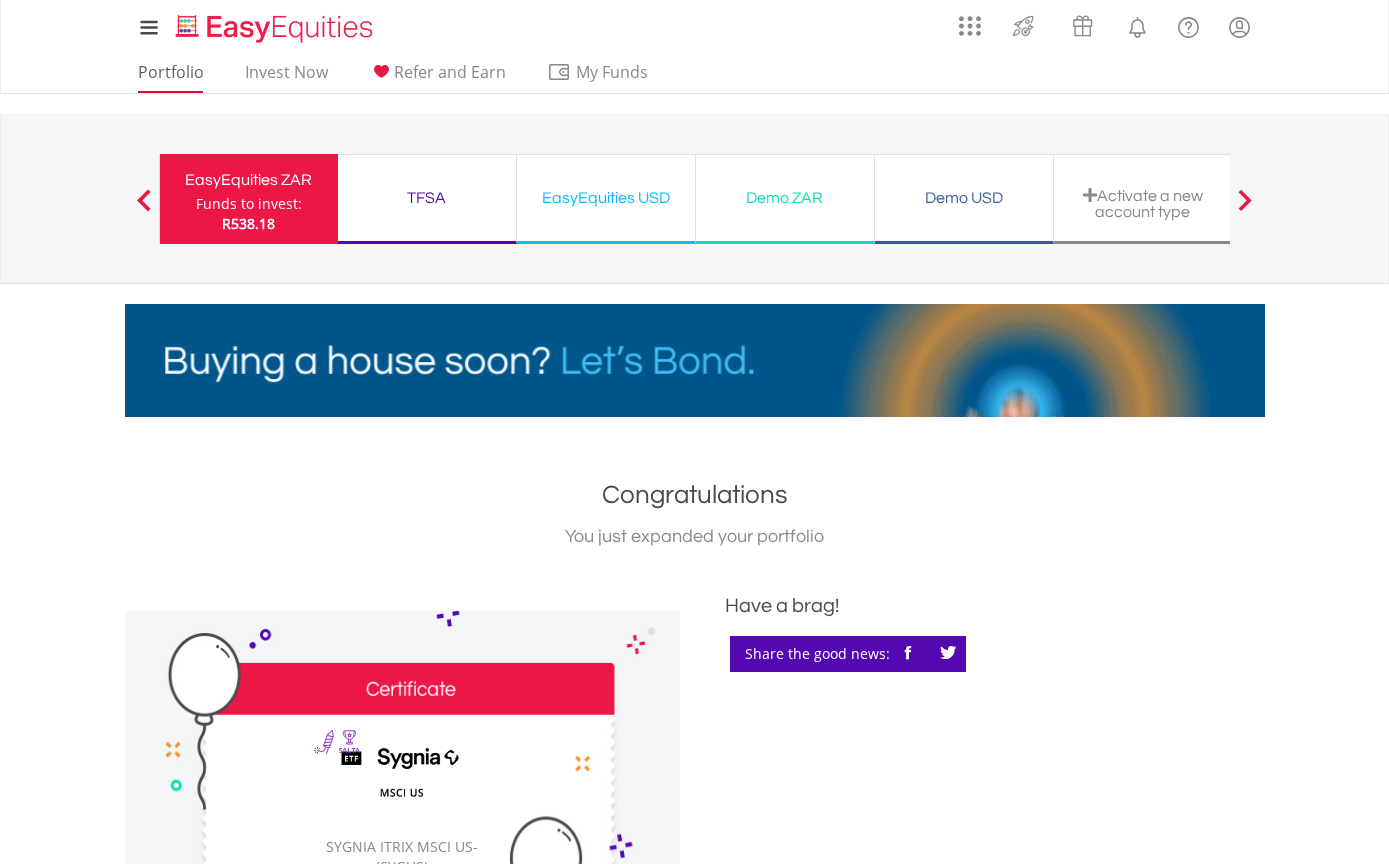 click on "Portfolio" at bounding box center (171, 77) 